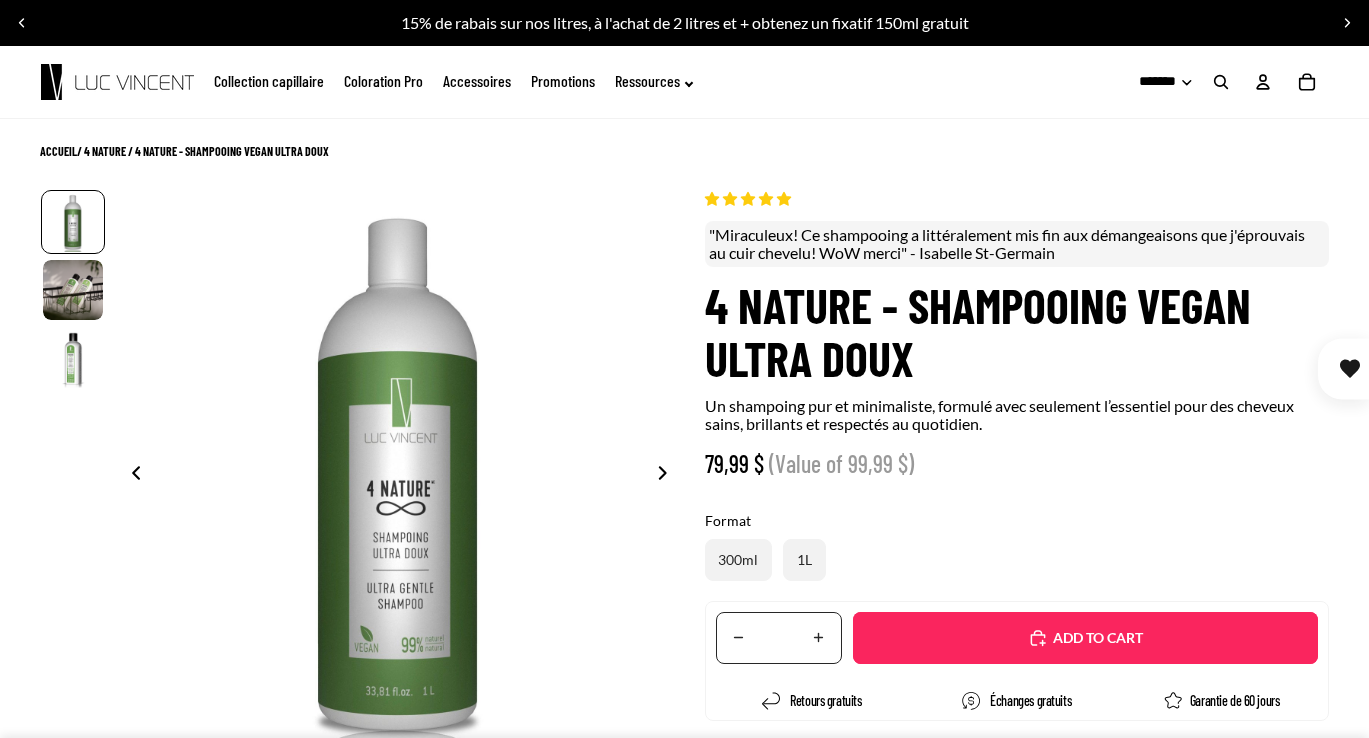 select on "**********" 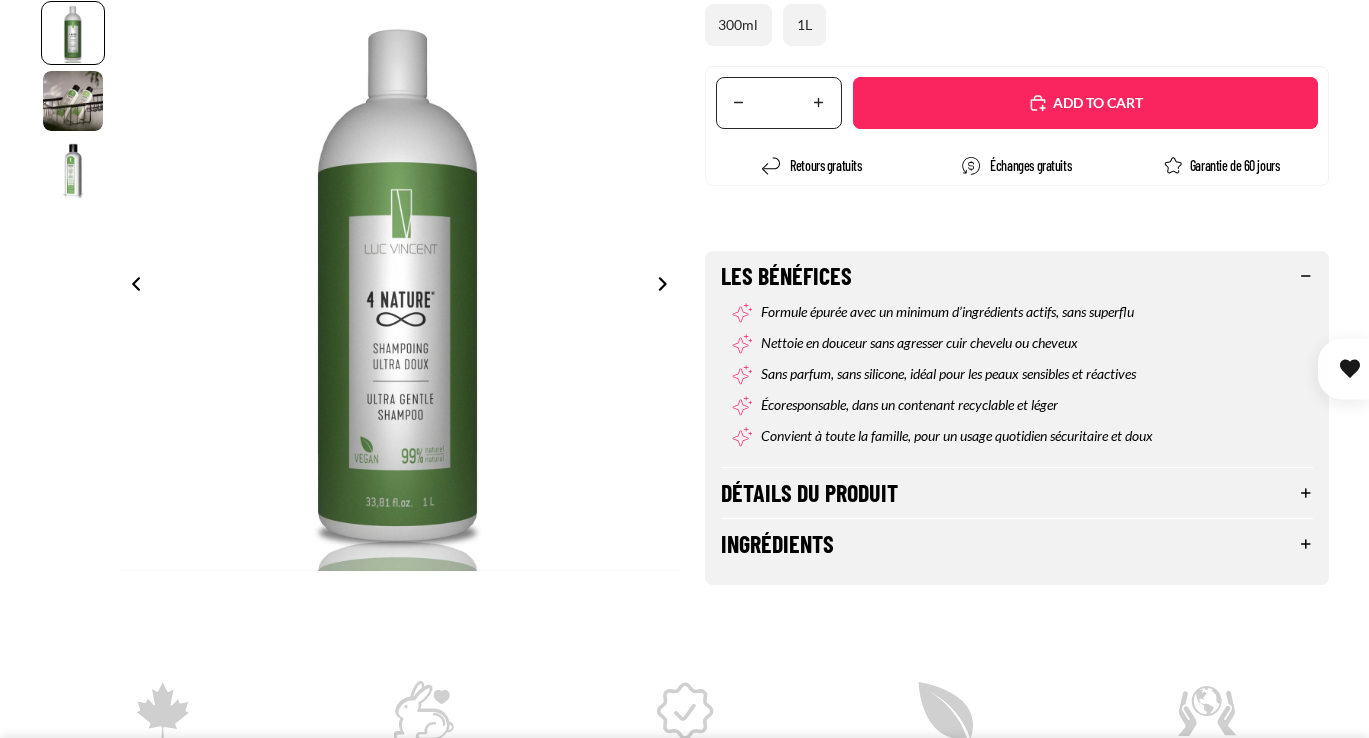 scroll, scrollTop: 562, scrollLeft: 0, axis: vertical 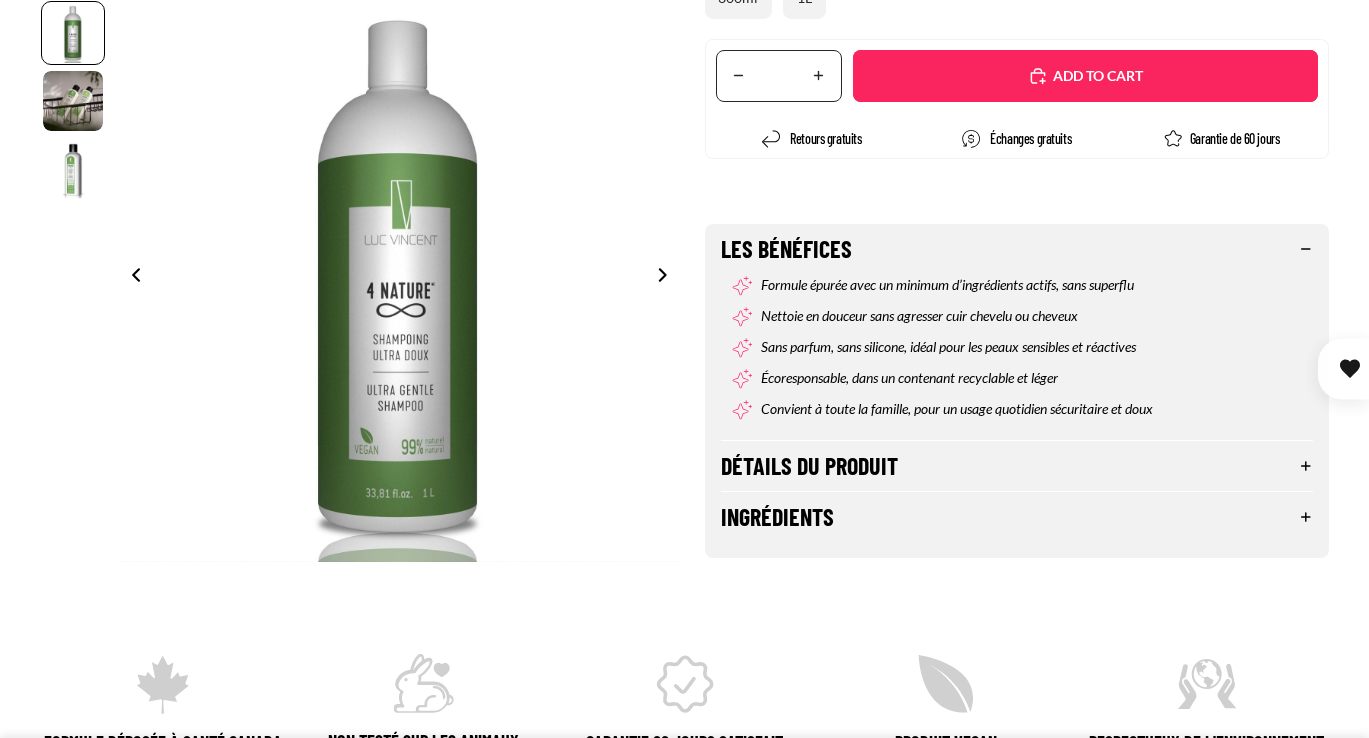 click on "Détails du produit" at bounding box center [1017, 466] 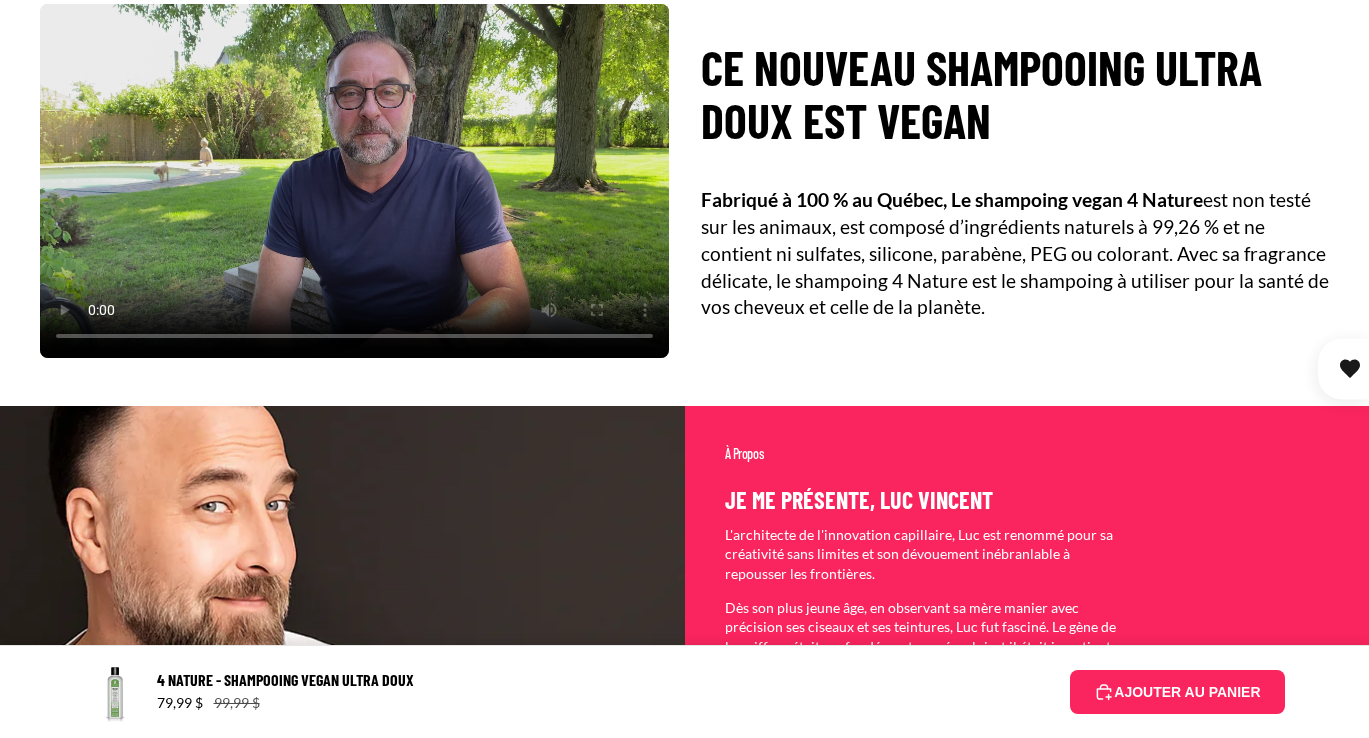 scroll, scrollTop: 1740, scrollLeft: 0, axis: vertical 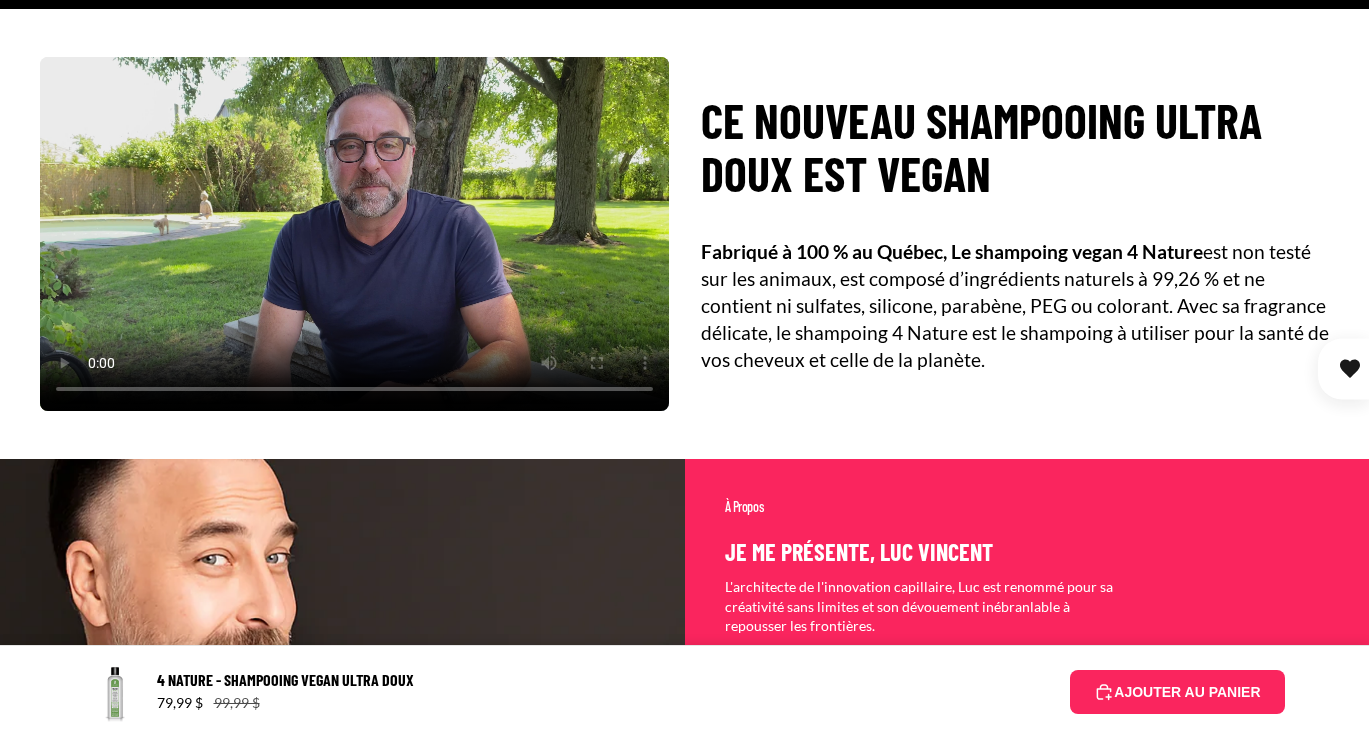 click at bounding box center (354, 234) 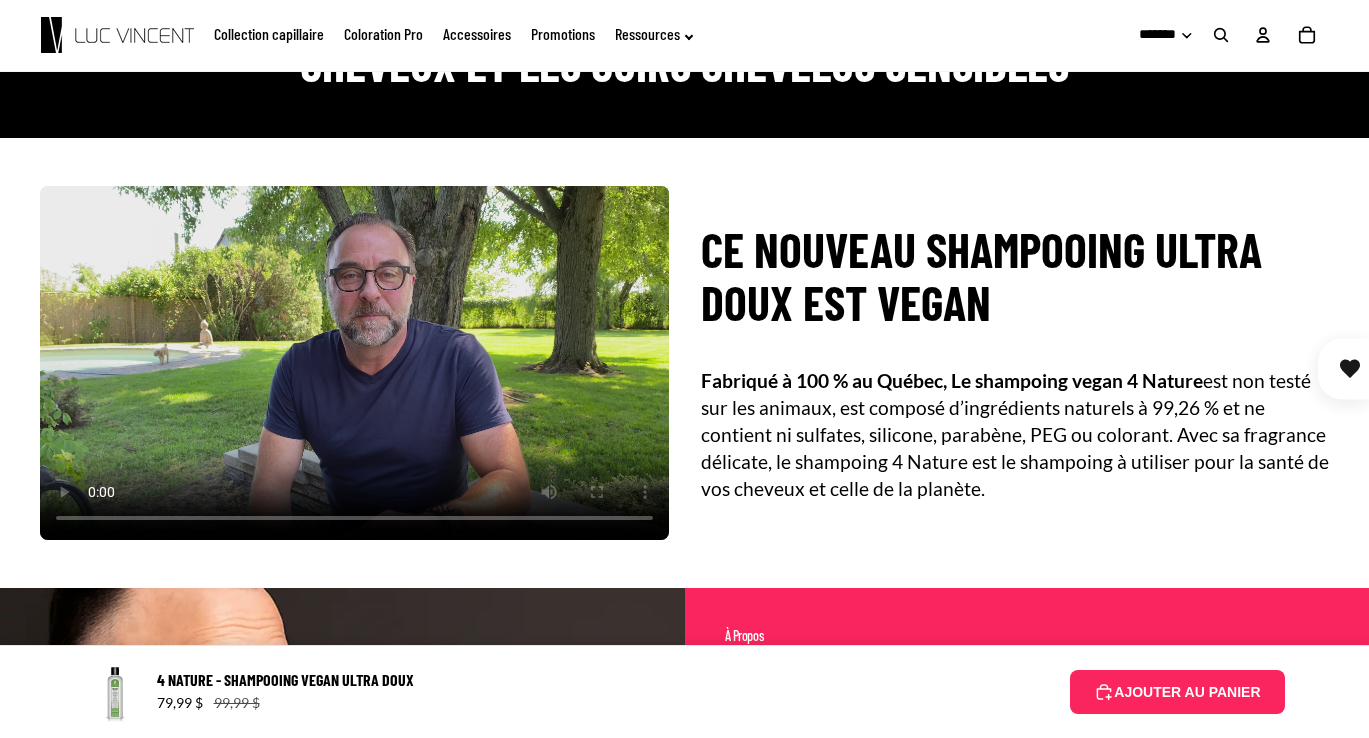 scroll, scrollTop: 1608, scrollLeft: 0, axis: vertical 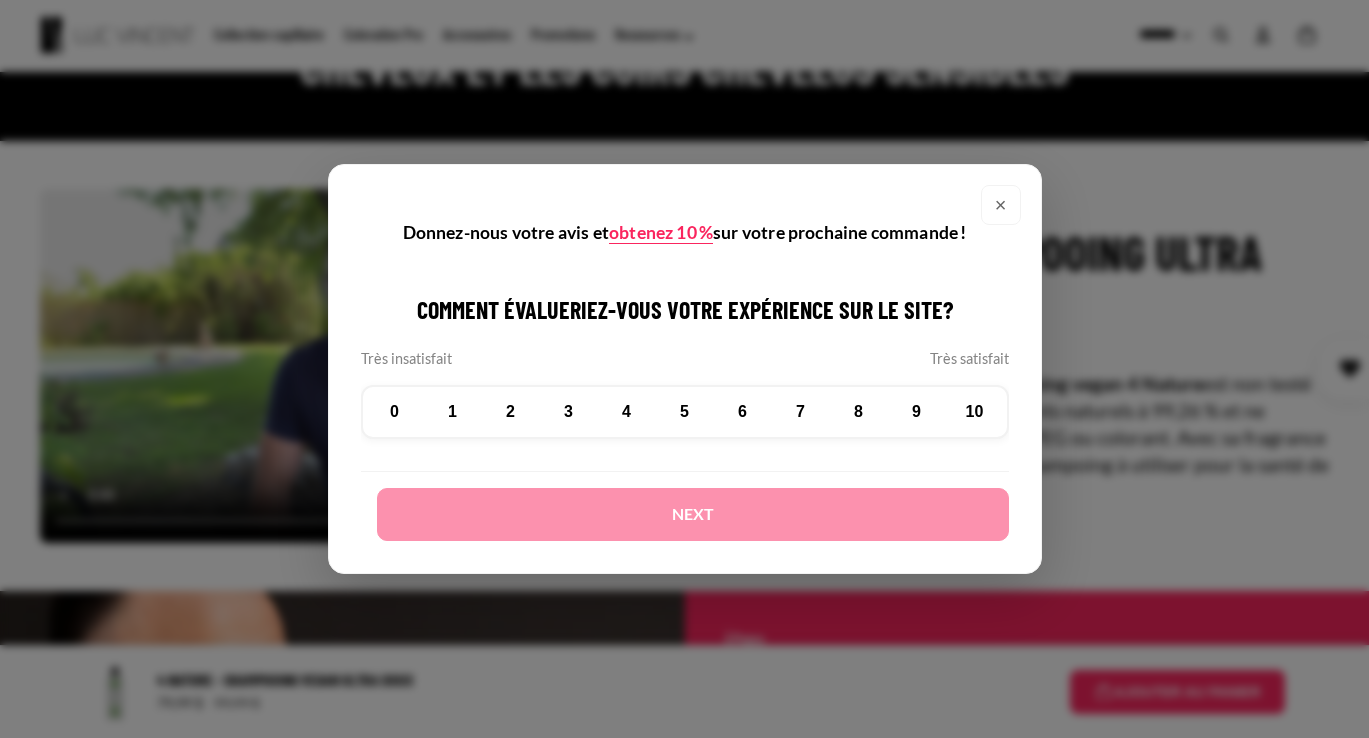 click on "×" at bounding box center (1001, 205) 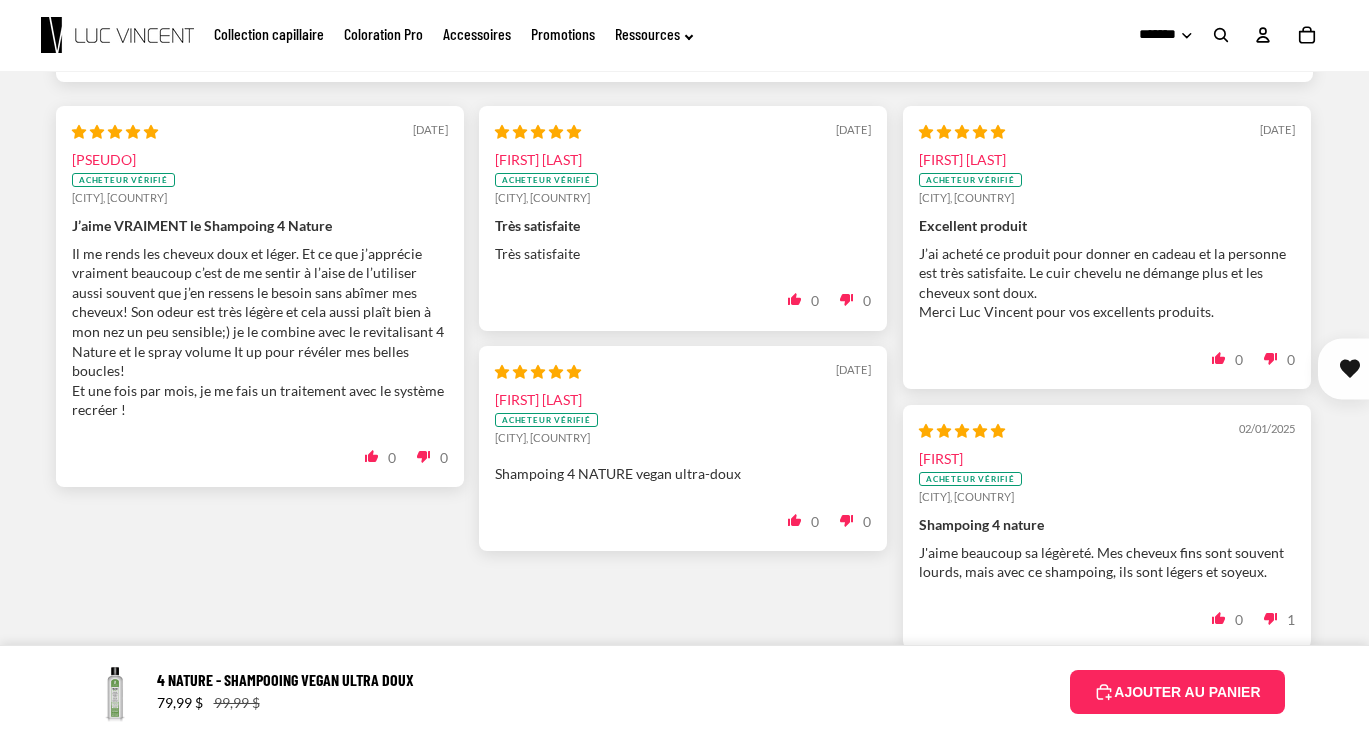 scroll, scrollTop: 3062, scrollLeft: 0, axis: vertical 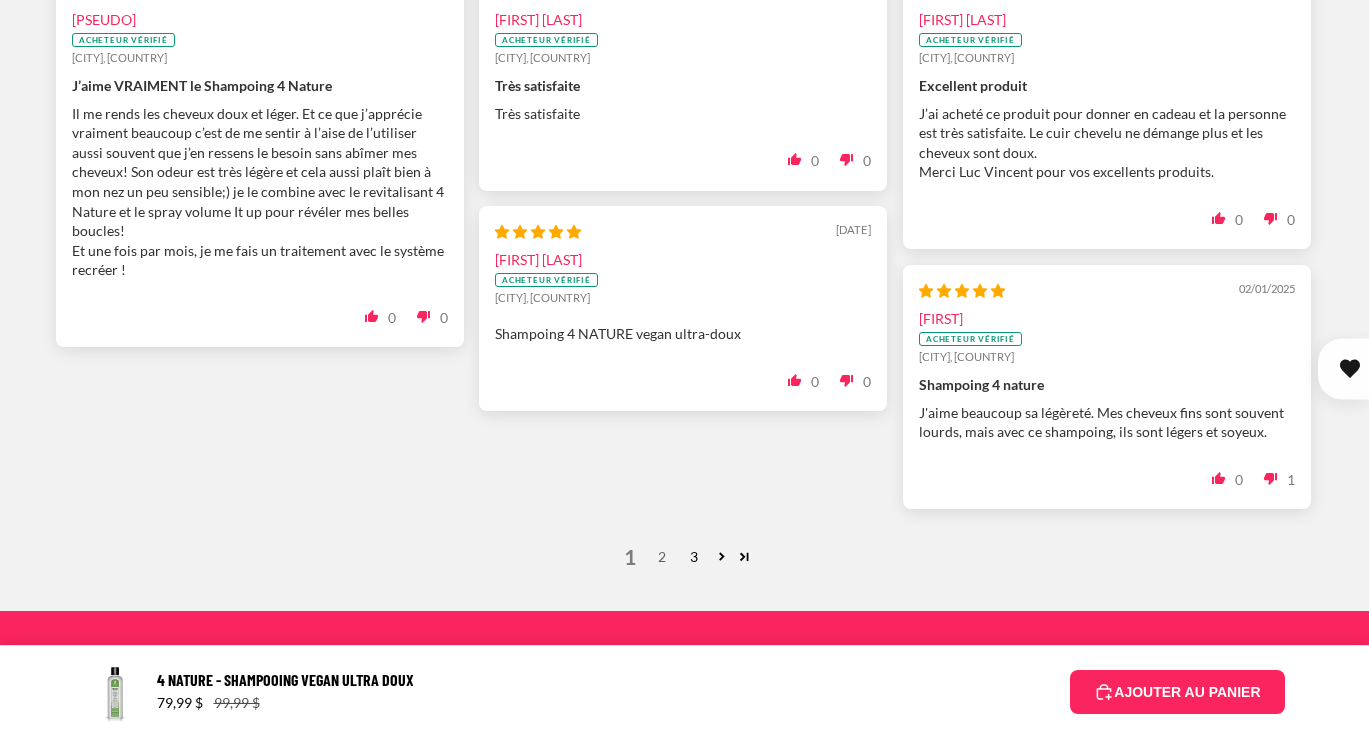 click on "2" at bounding box center (662, 557) 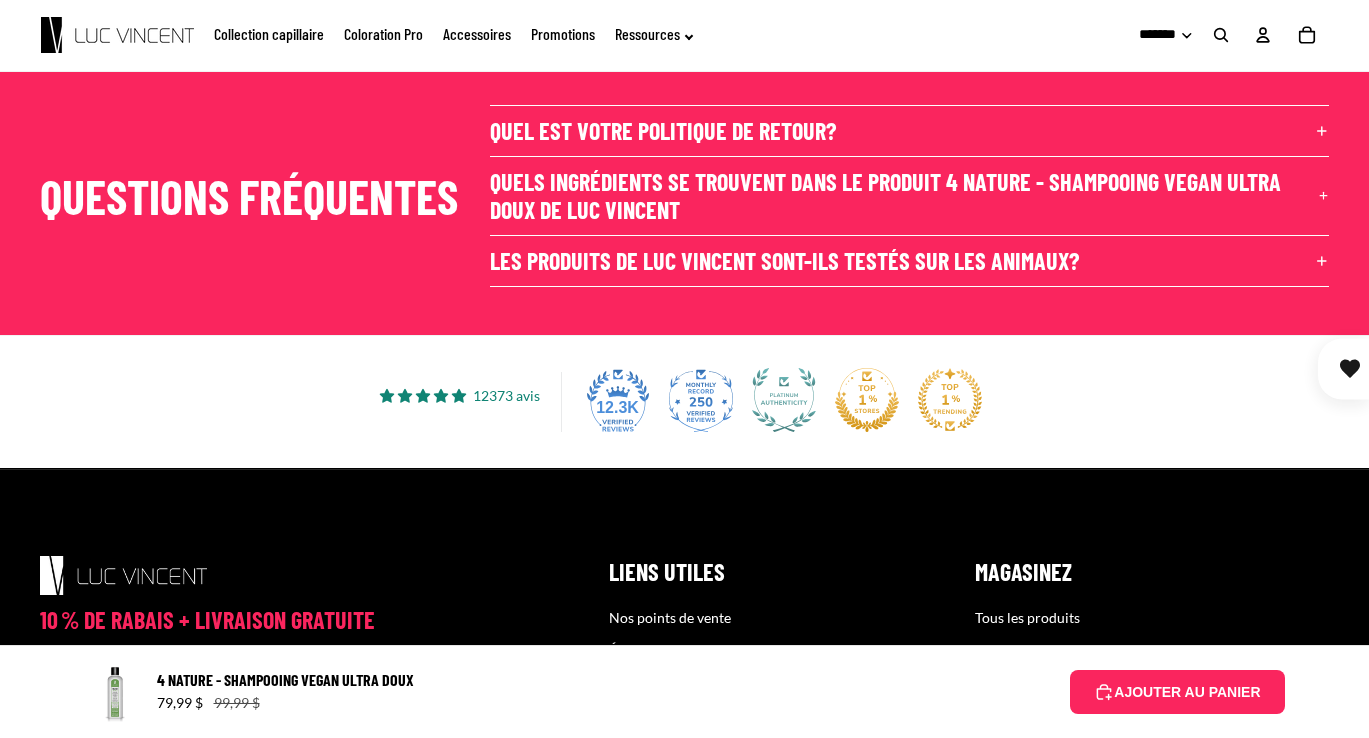 scroll, scrollTop: 3184, scrollLeft: 0, axis: vertical 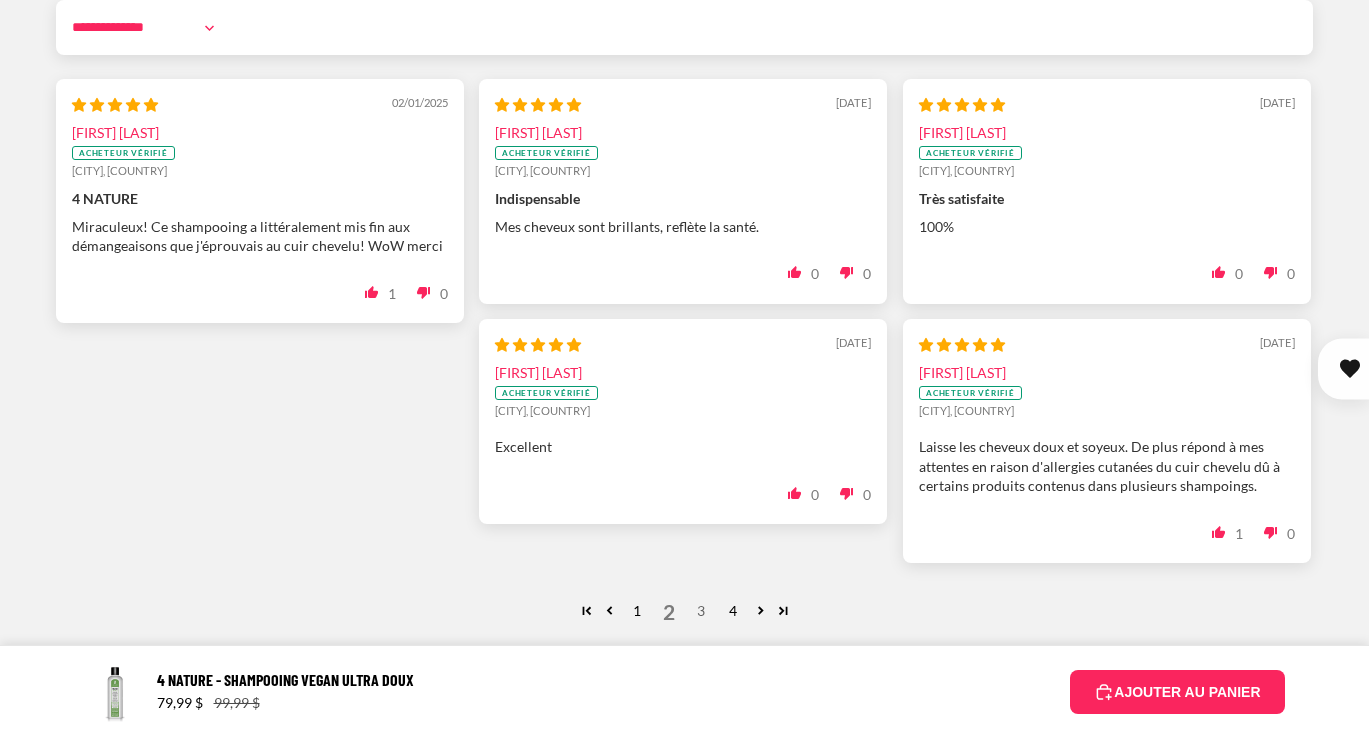 click on "3" at bounding box center (701, 611) 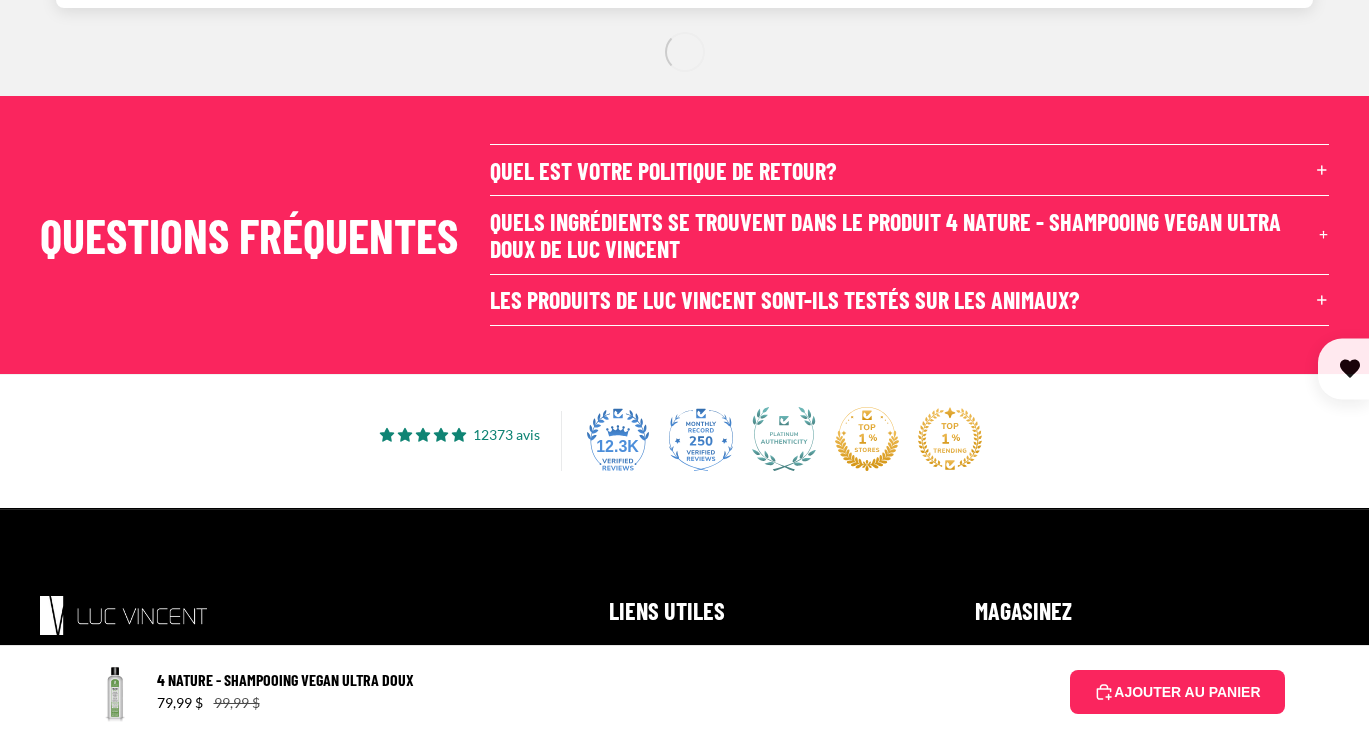 scroll, scrollTop: 3183, scrollLeft: 0, axis: vertical 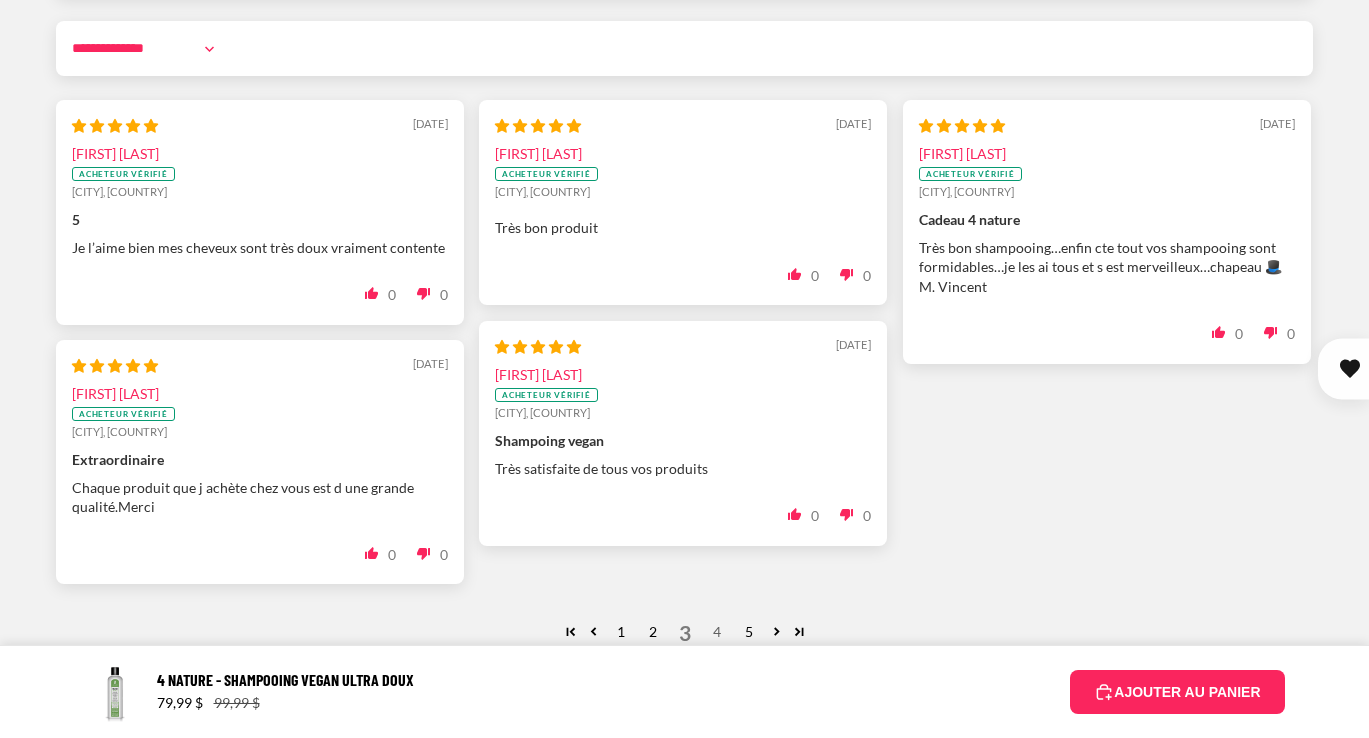 click on "4" at bounding box center (717, 632) 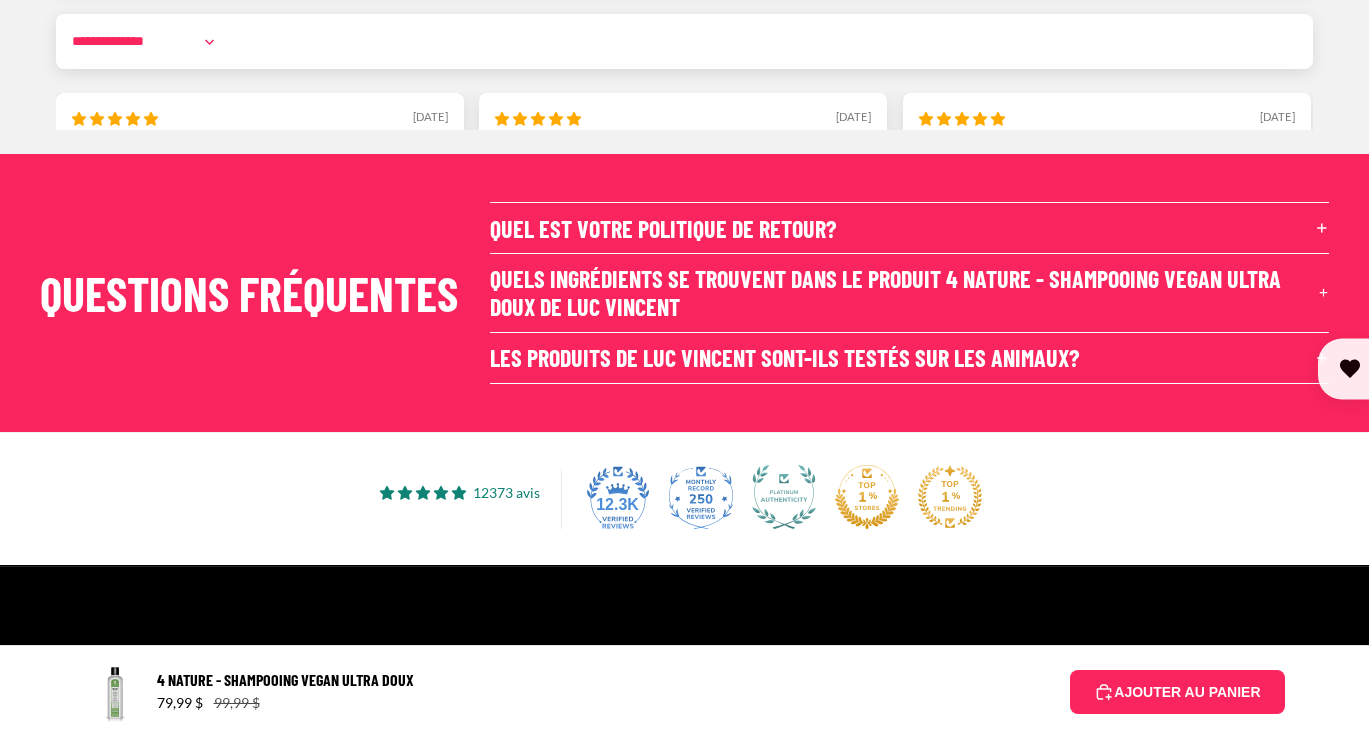 scroll, scrollTop: 3094, scrollLeft: 0, axis: vertical 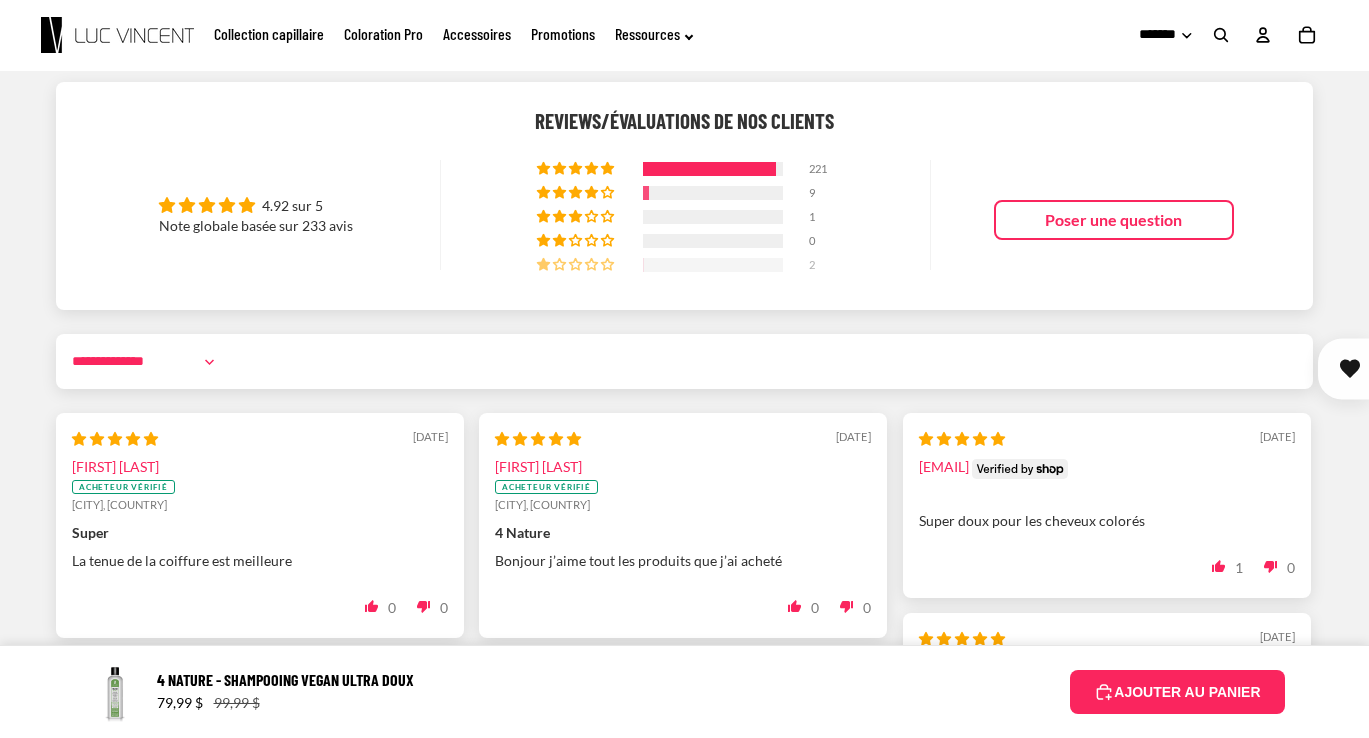 click at bounding box center [713, 265] 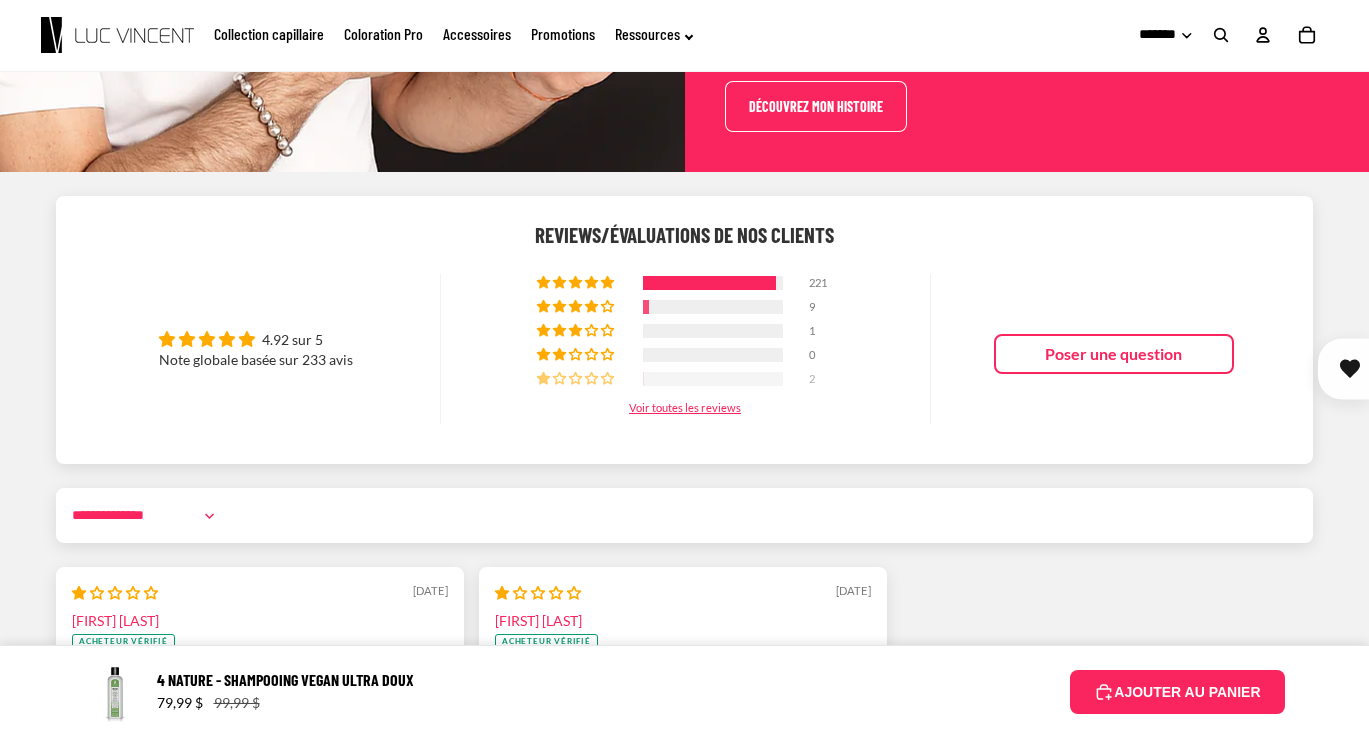 scroll, scrollTop: 2614, scrollLeft: 0, axis: vertical 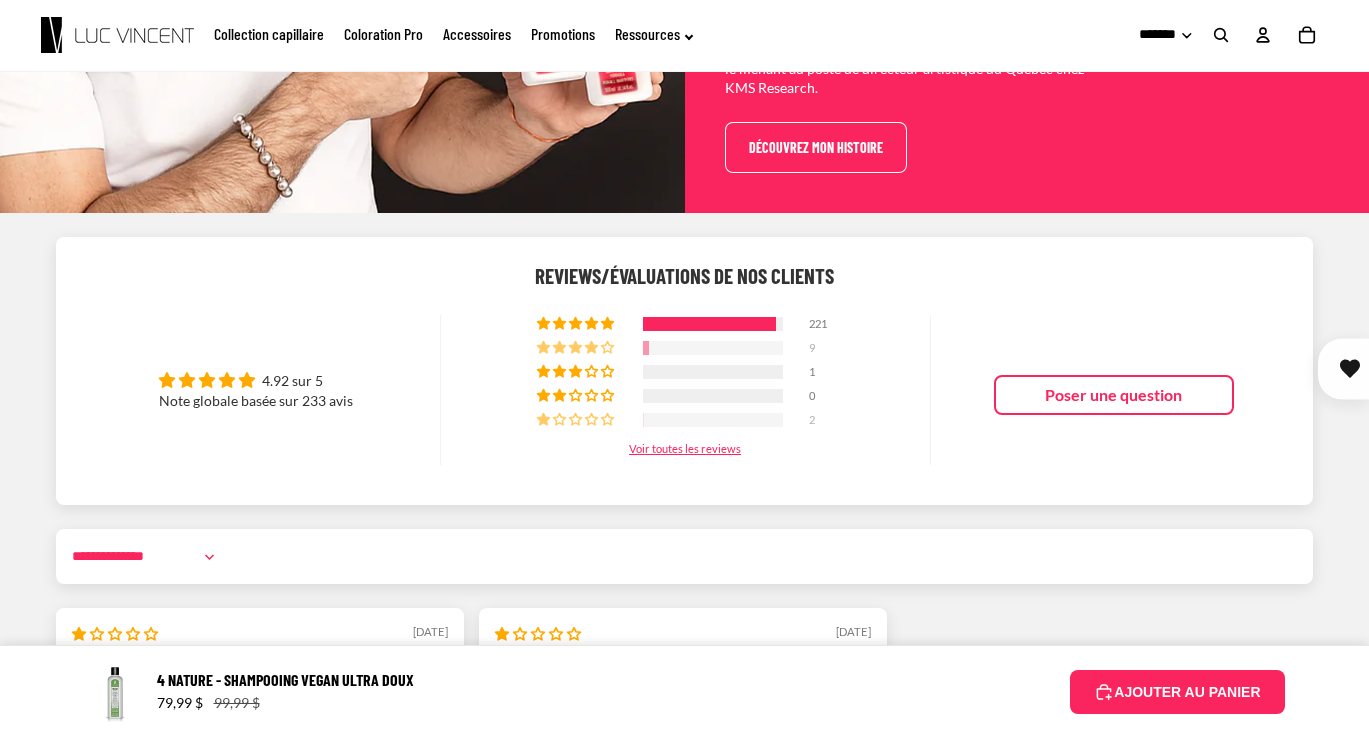click at bounding box center [713, 348] 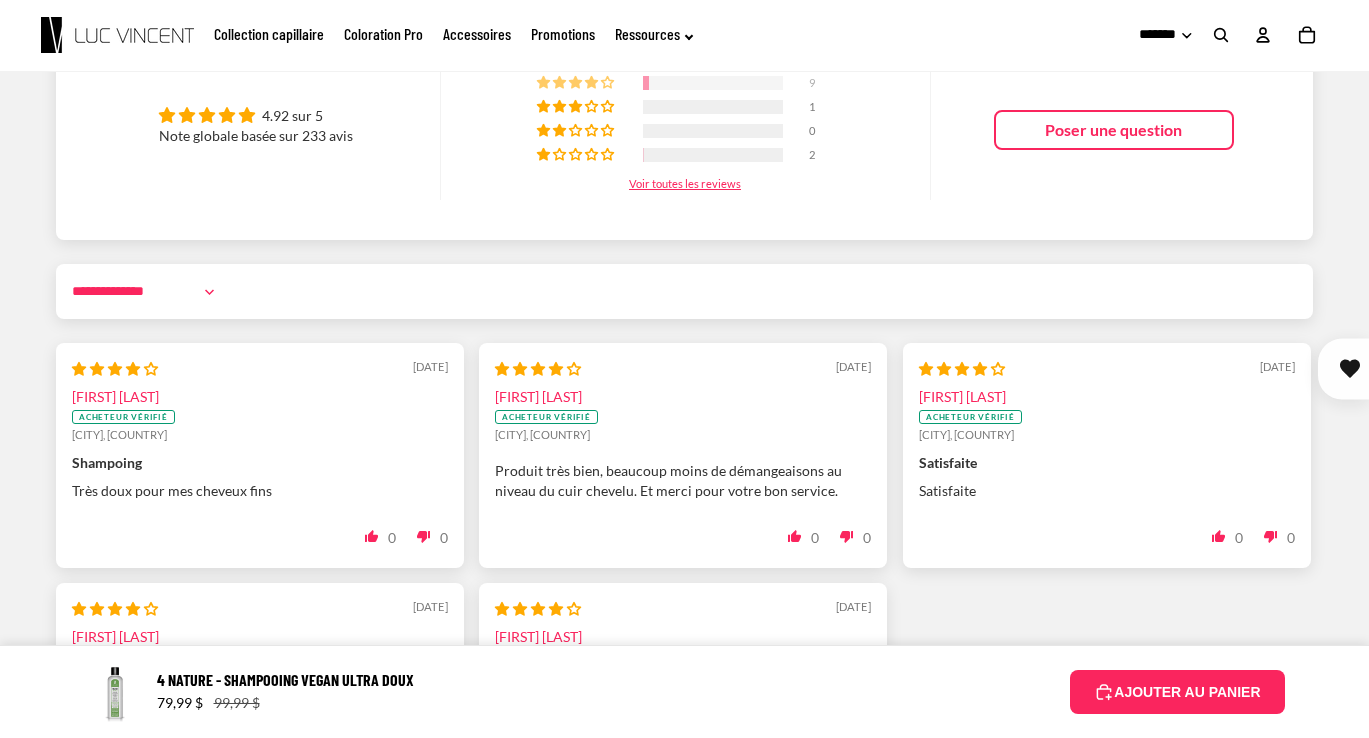 scroll, scrollTop: 2833, scrollLeft: 0, axis: vertical 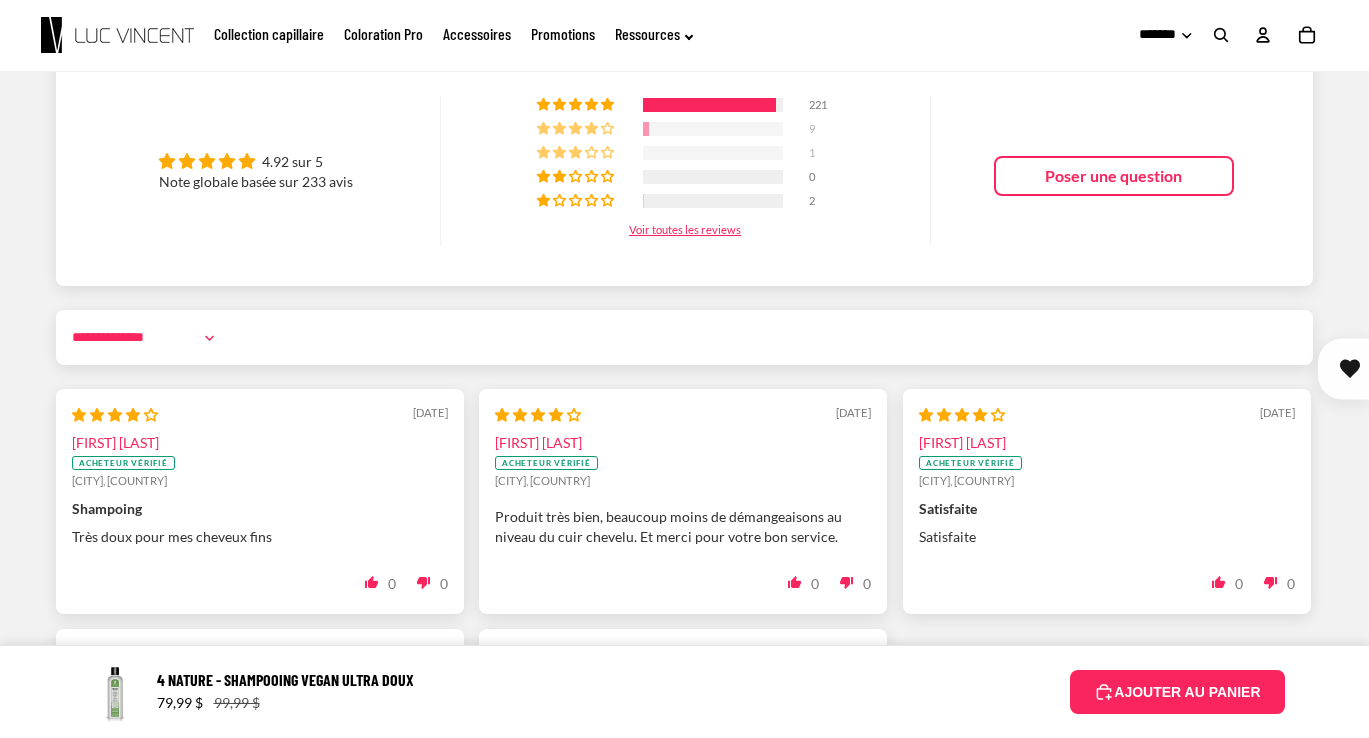 click at bounding box center [713, 153] 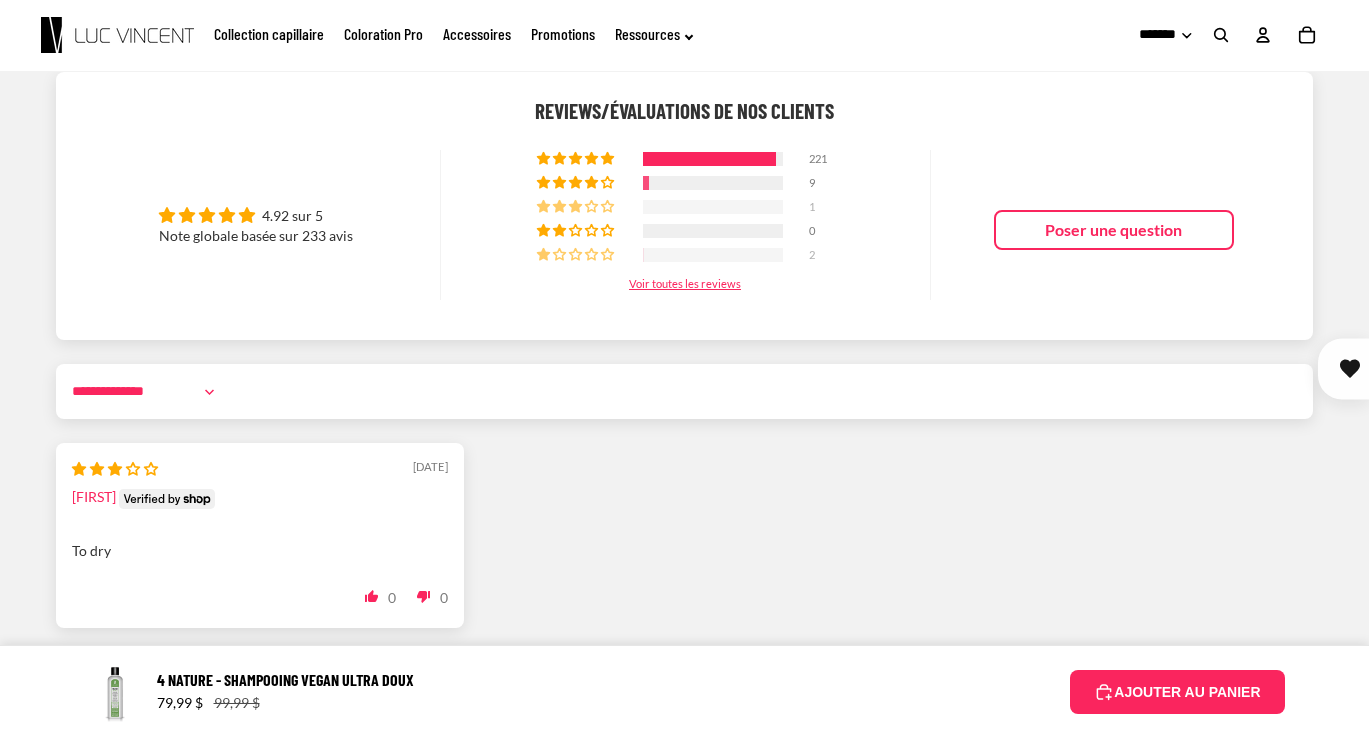 scroll, scrollTop: 2772, scrollLeft: 0, axis: vertical 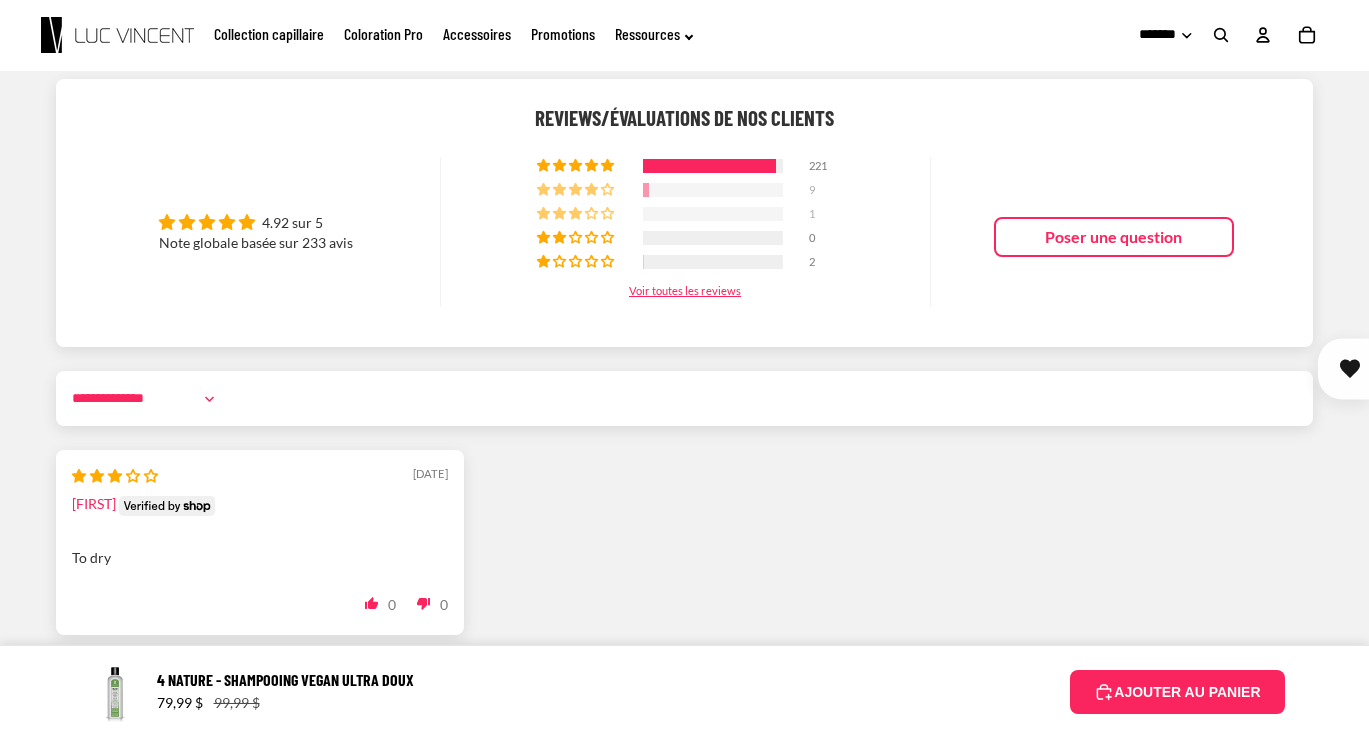 click at bounding box center (713, 190) 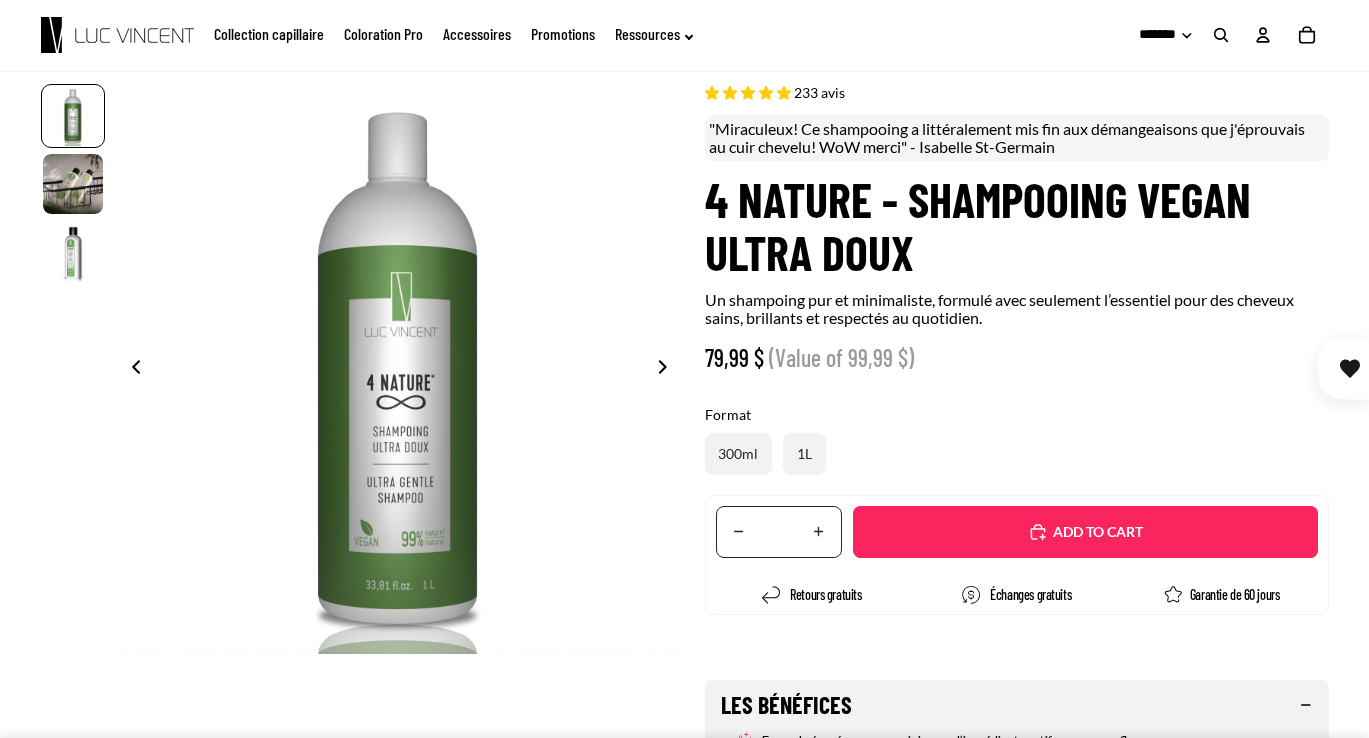 scroll, scrollTop: 0, scrollLeft: 0, axis: both 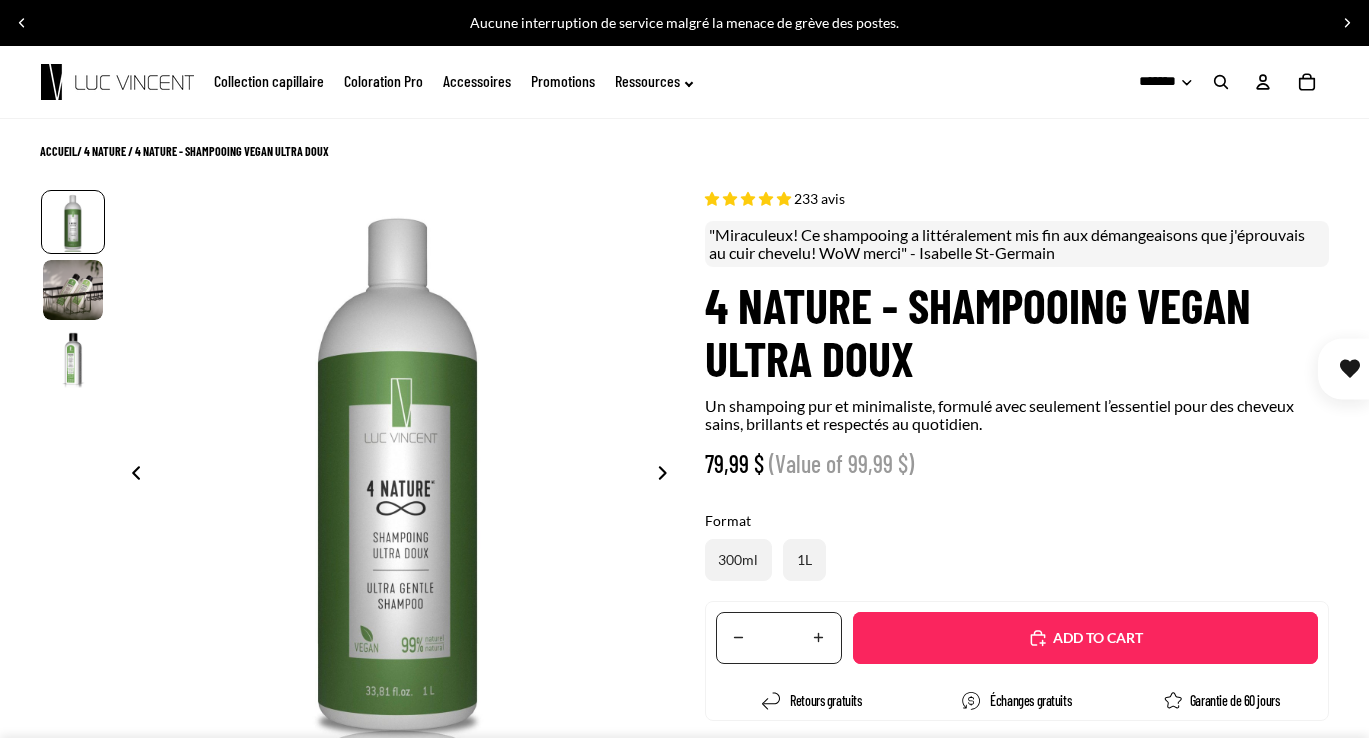 click on "ACCUEIL  / 4 Nature / 4 Nature - Shampooing VEGAN ultra doux" at bounding box center [184, 151] 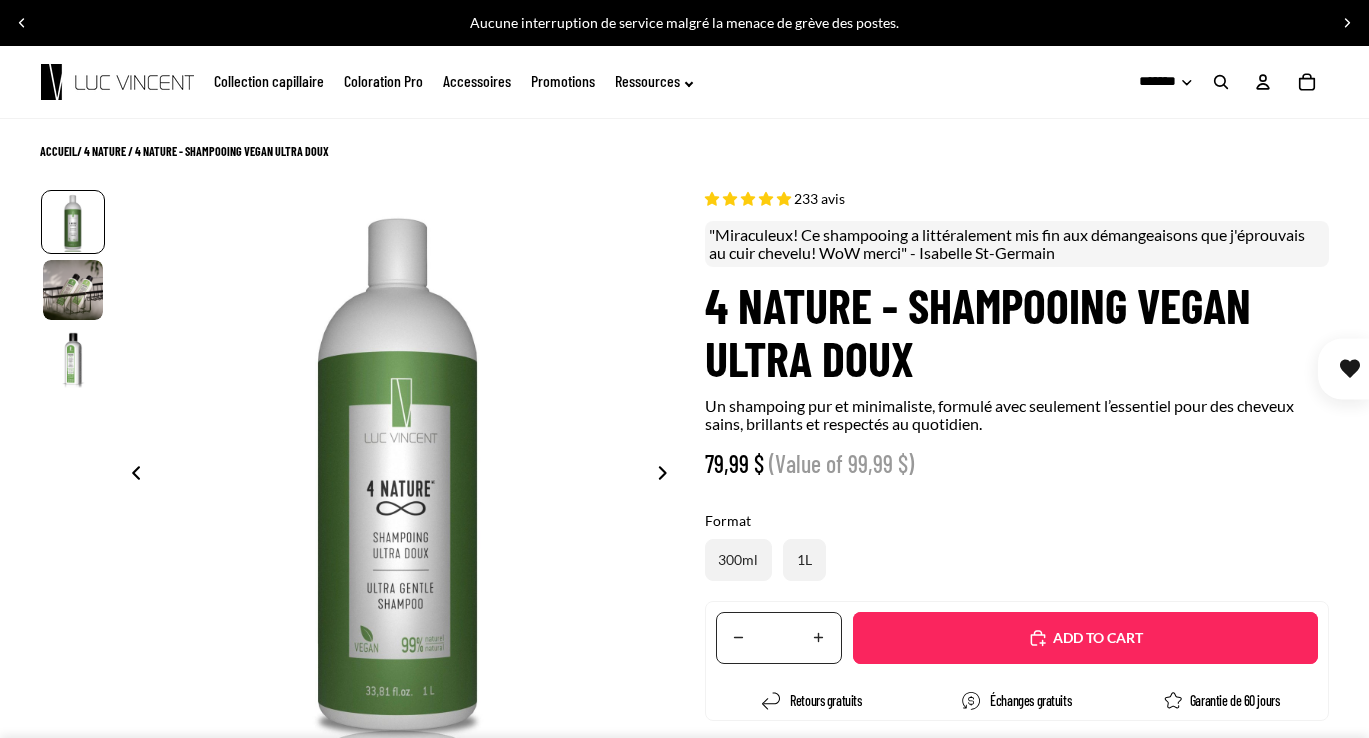 click on "Collection capillaire" 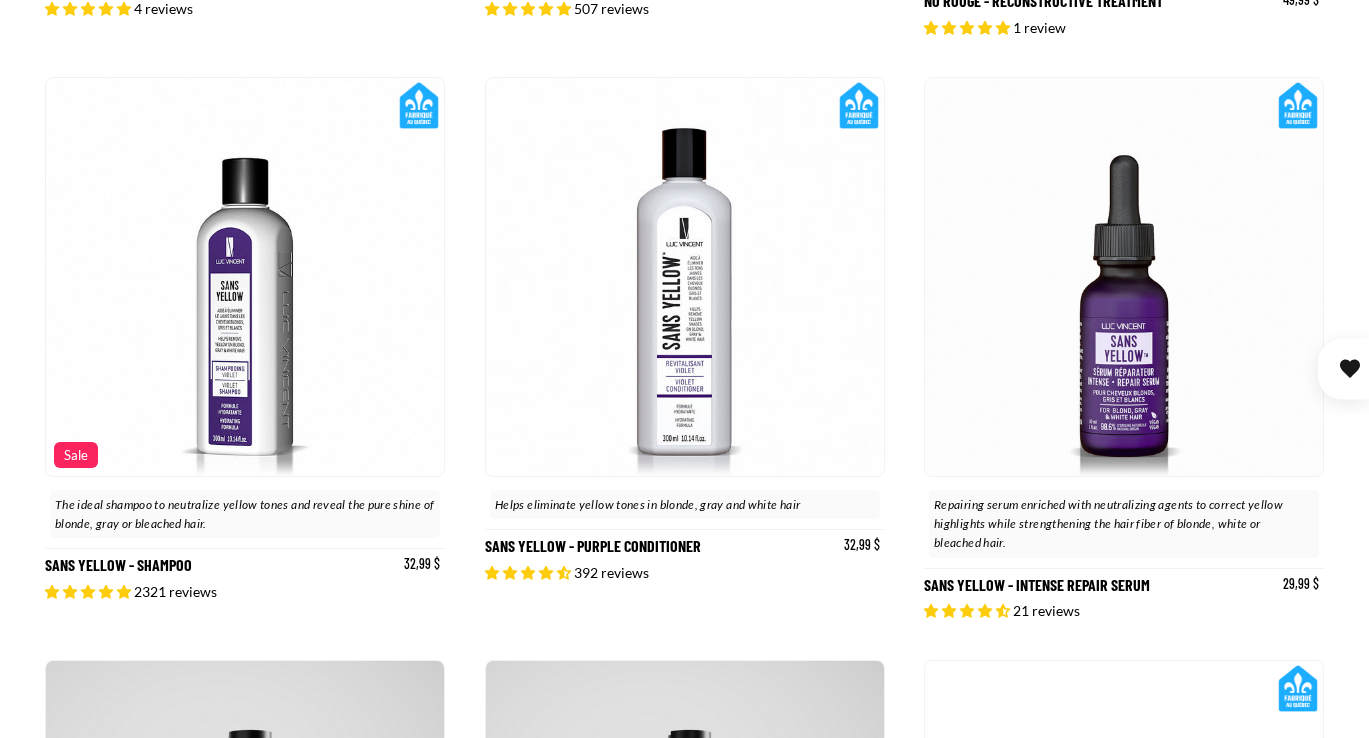 scroll, scrollTop: 0, scrollLeft: 0, axis: both 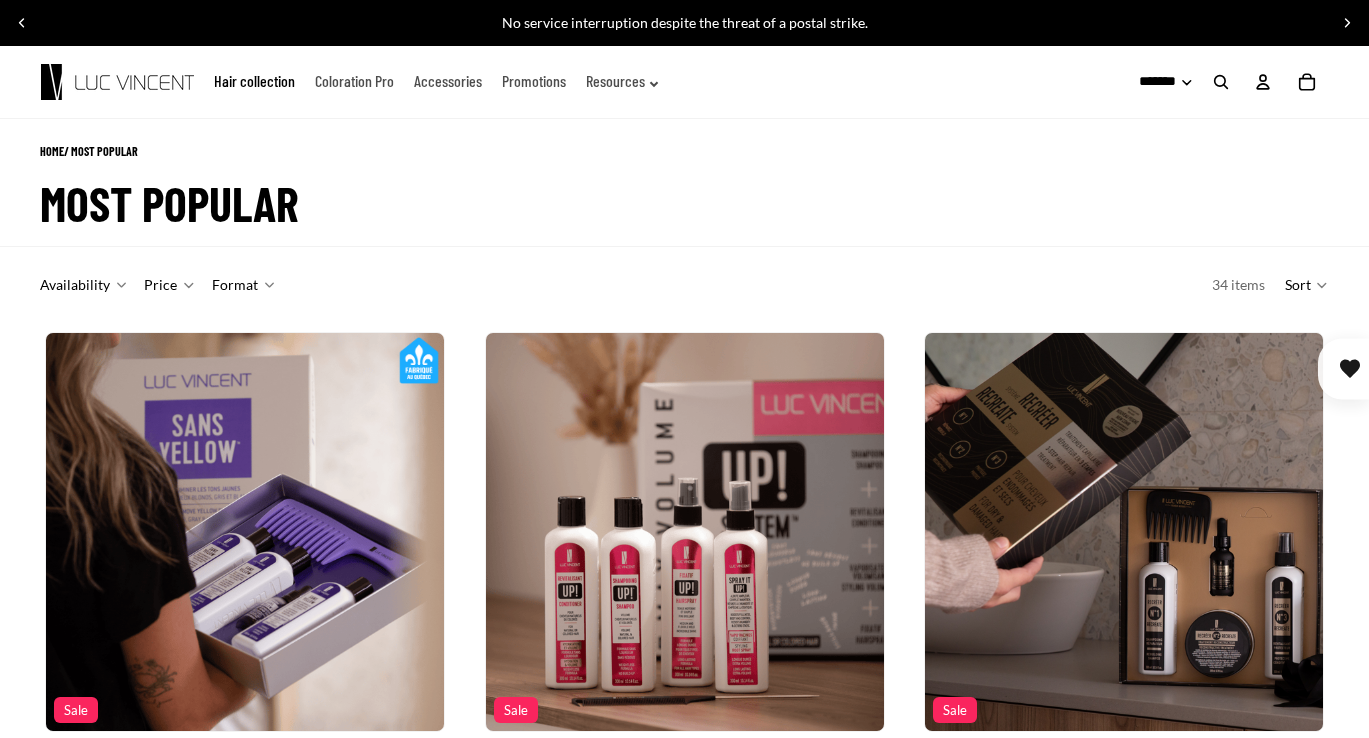 click on "HOME" at bounding box center (52, 151) 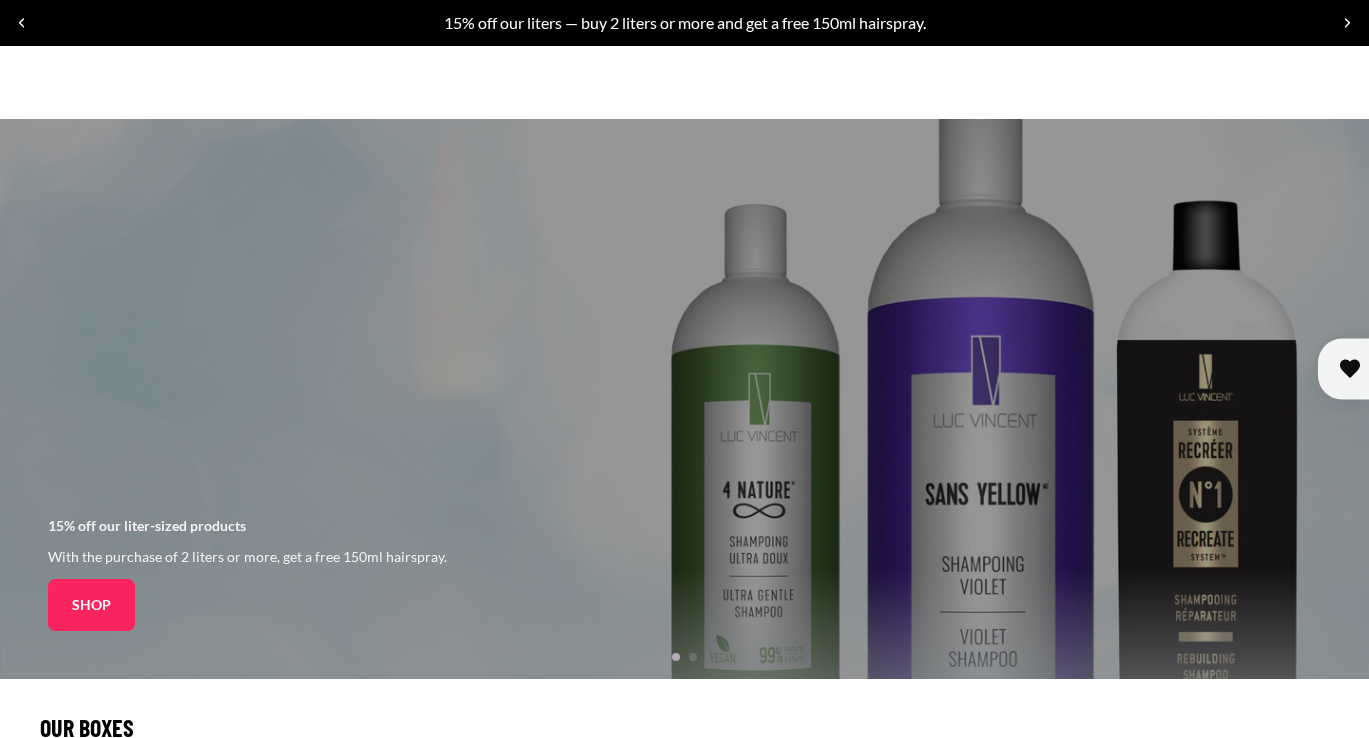 scroll, scrollTop: 1211, scrollLeft: 0, axis: vertical 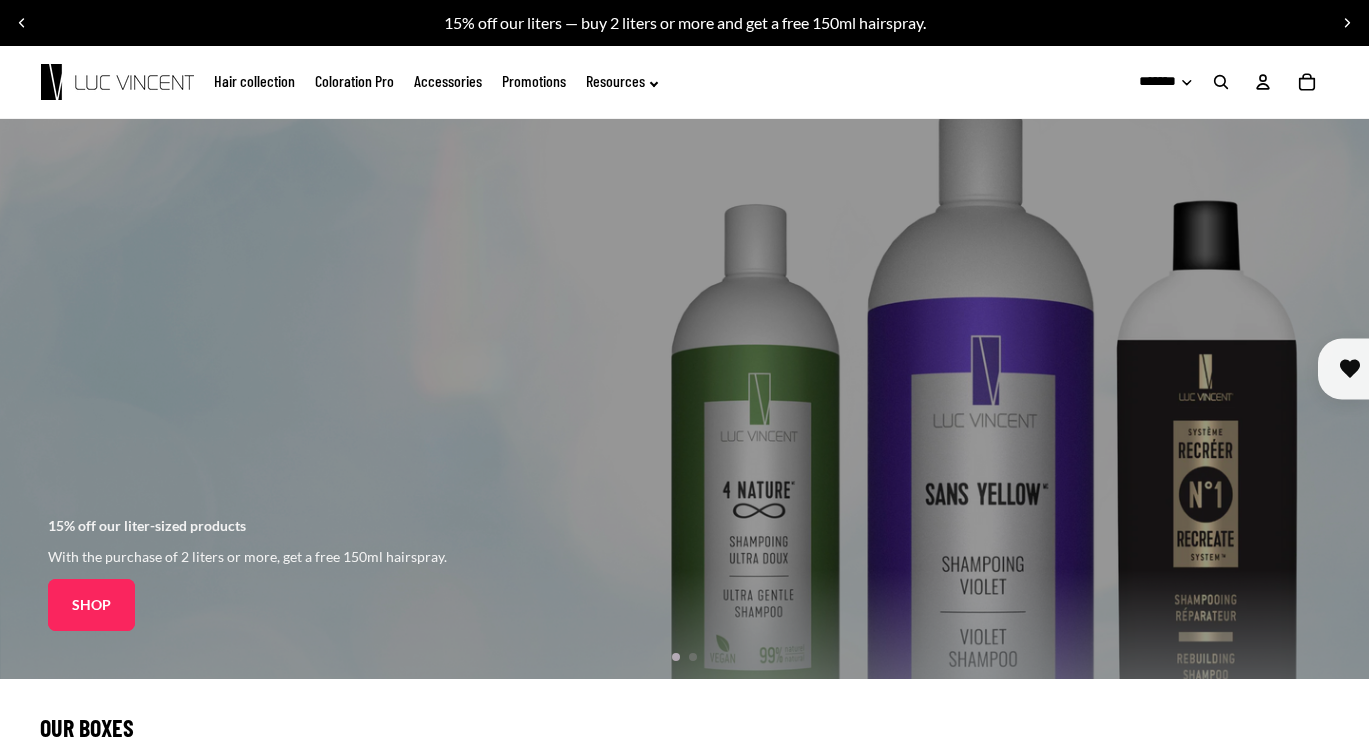 click on "Hair collection" 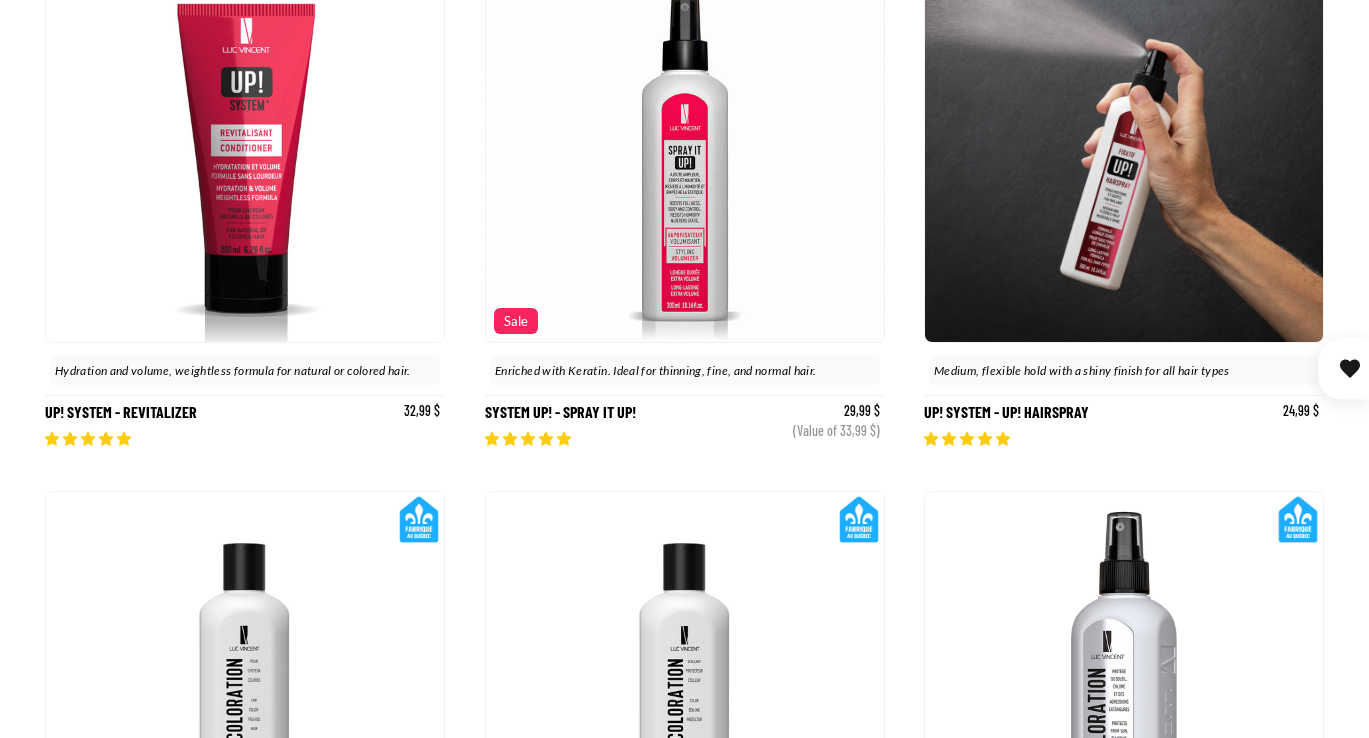 scroll, scrollTop: 2344, scrollLeft: 0, axis: vertical 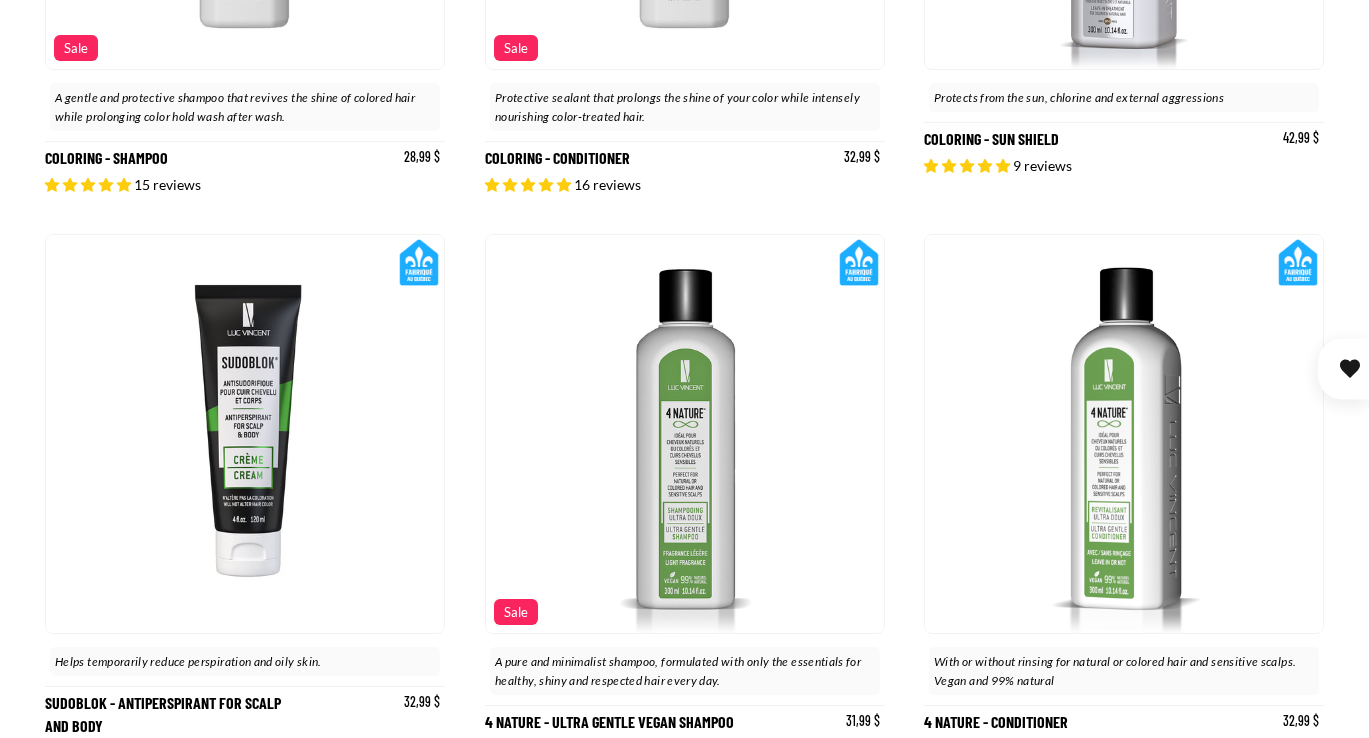 click 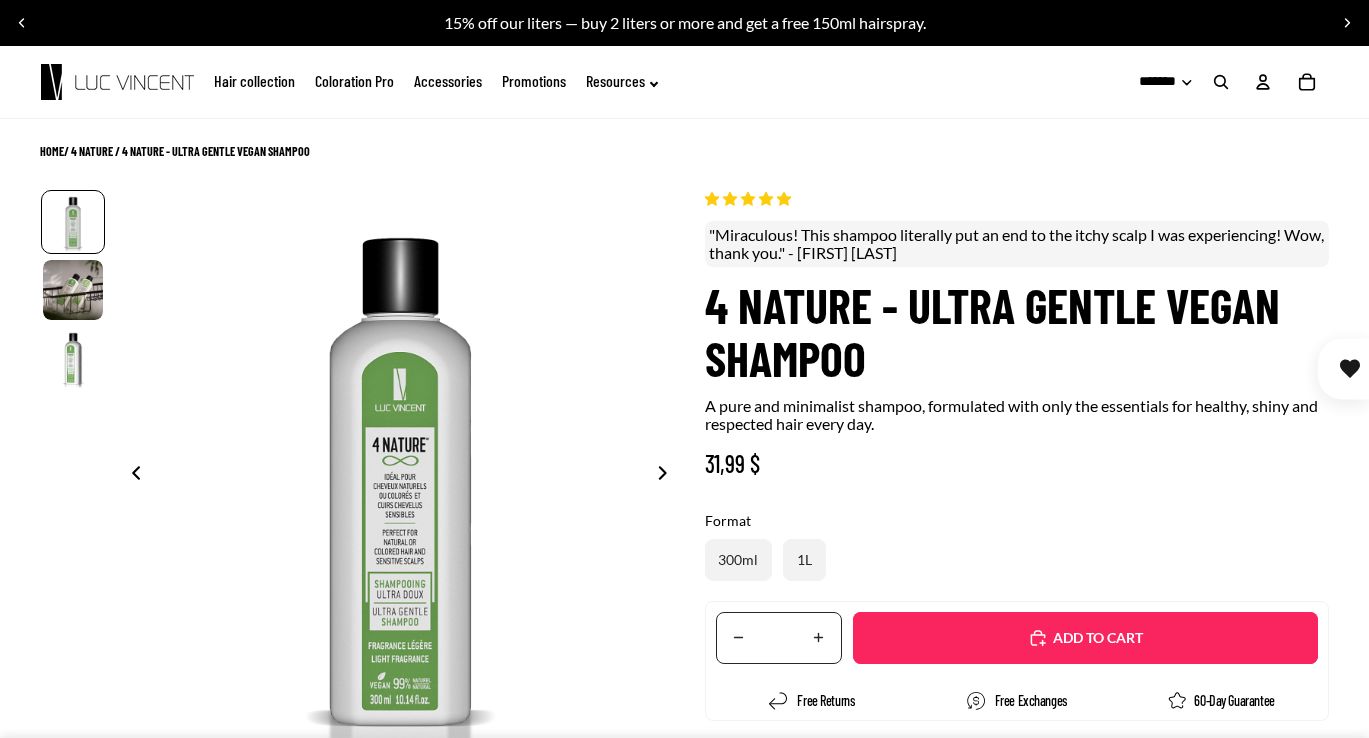scroll, scrollTop: 0, scrollLeft: 0, axis: both 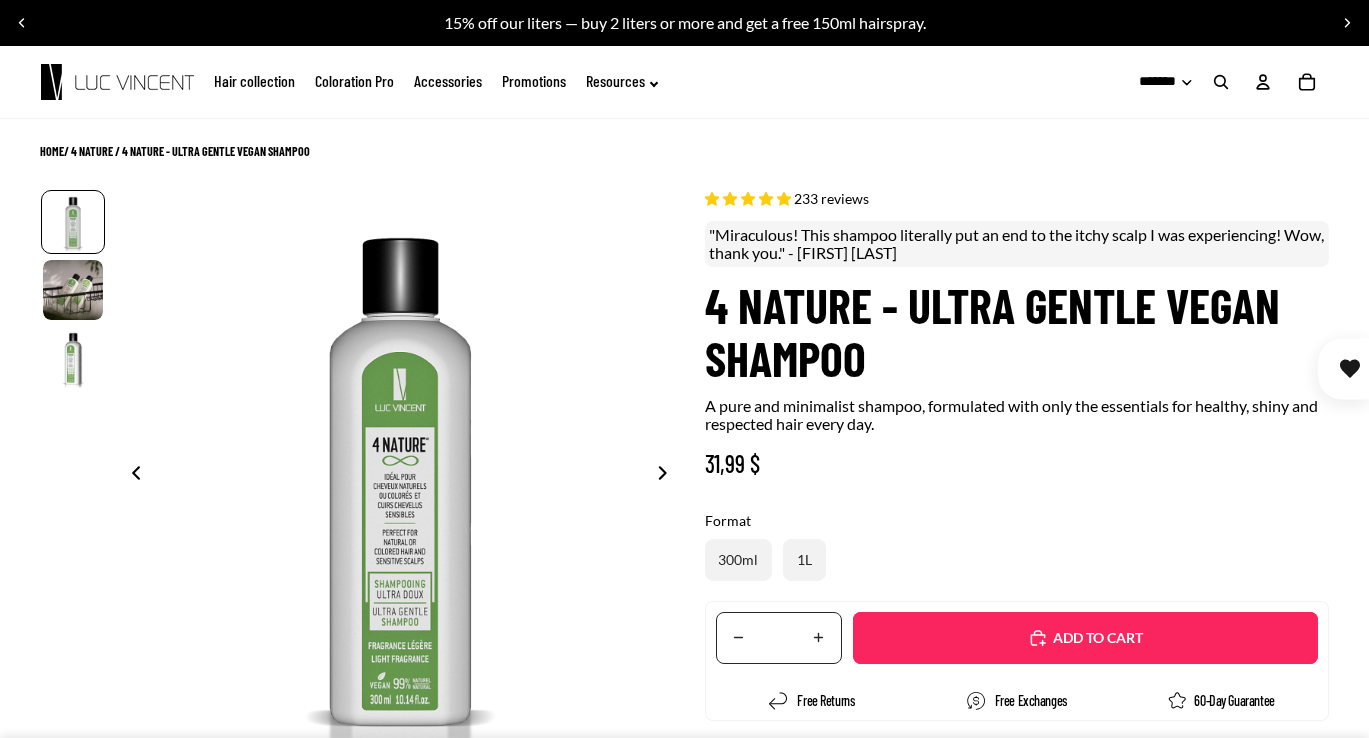 click on "HOME  / 4 Nature / 4 Nature - Ultra gentle VEGAN shampoo" at bounding box center (175, 151) 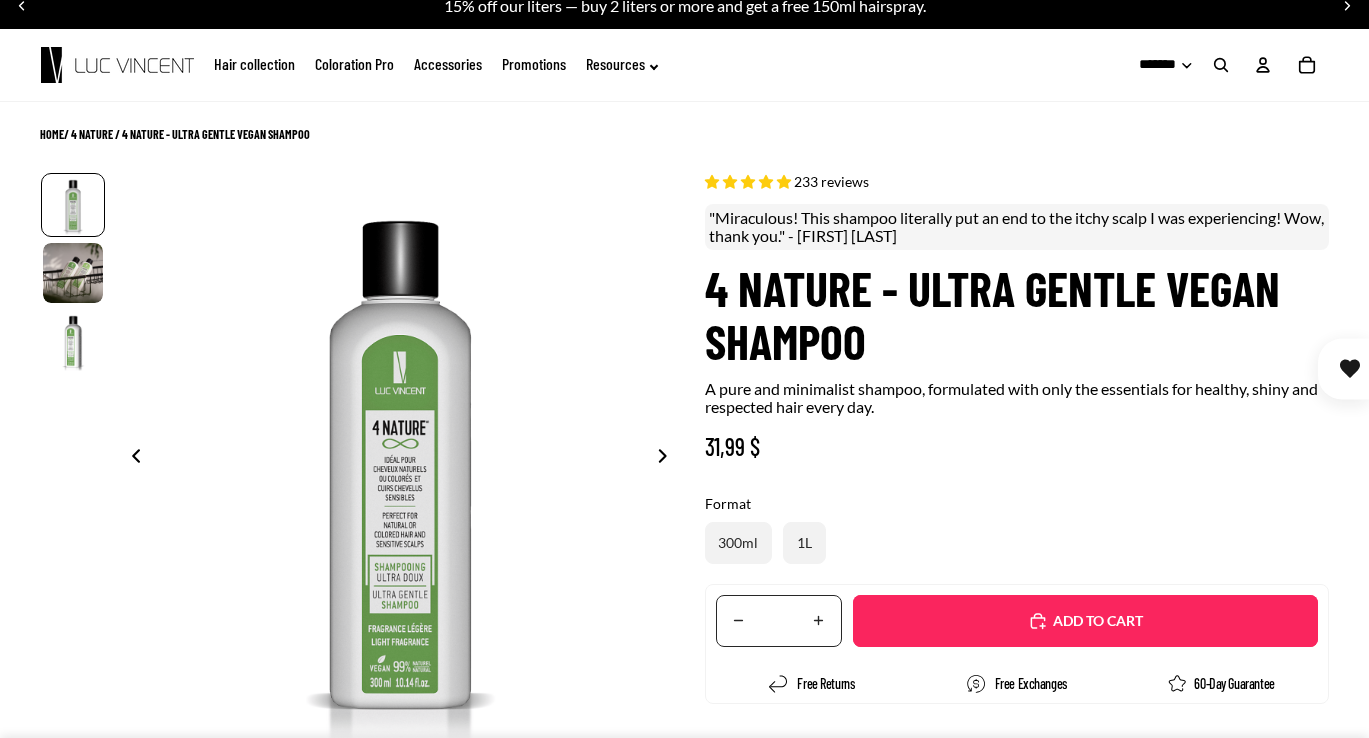 scroll, scrollTop: 0, scrollLeft: 0, axis: both 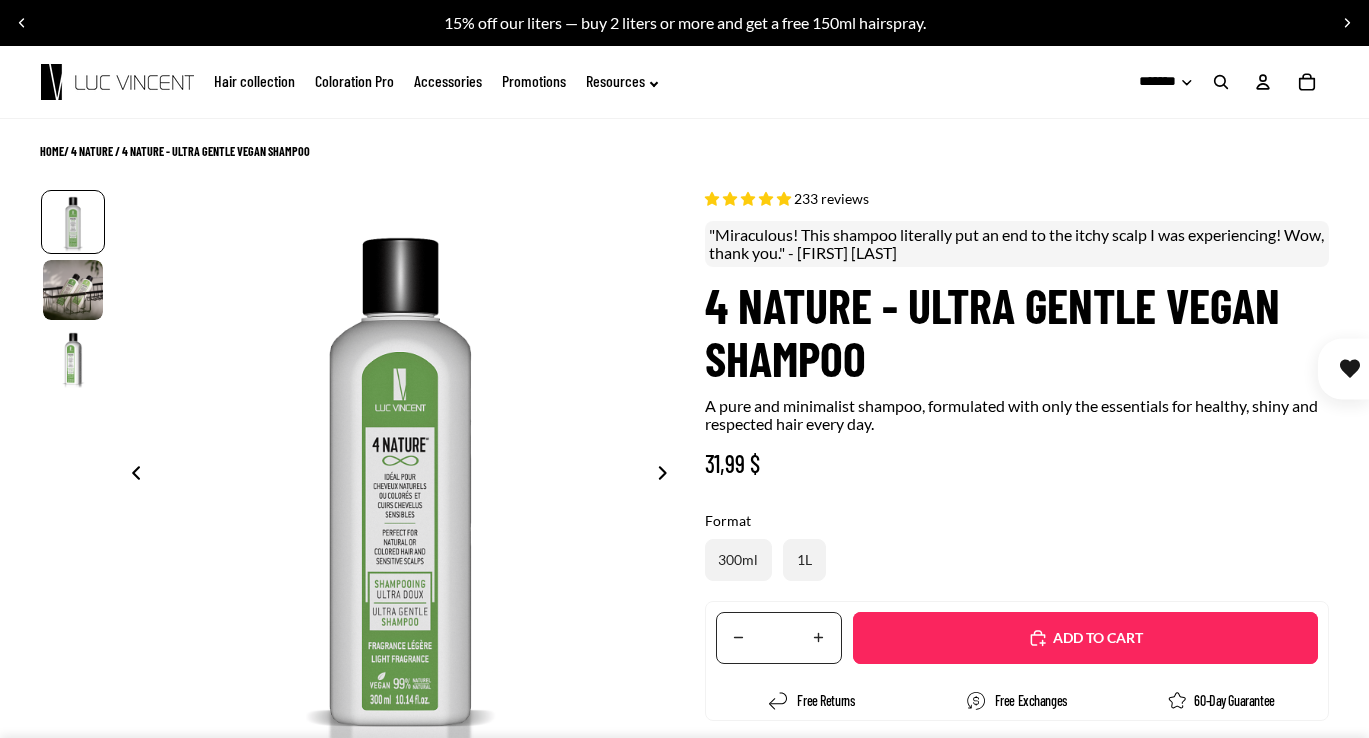 click on "HOME  / 4 Nature / 4 Nature - Ultra gentle VEGAN shampoo" at bounding box center [175, 151] 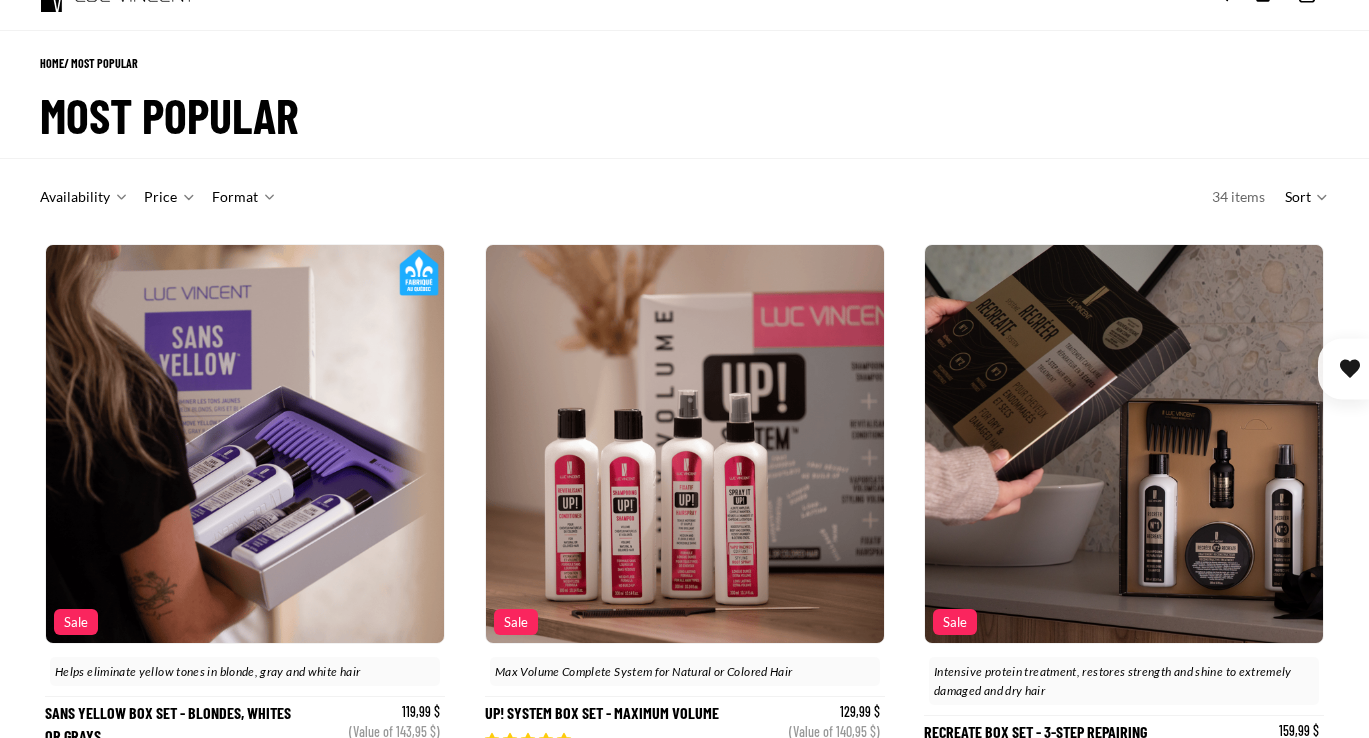 scroll, scrollTop: 0, scrollLeft: 0, axis: both 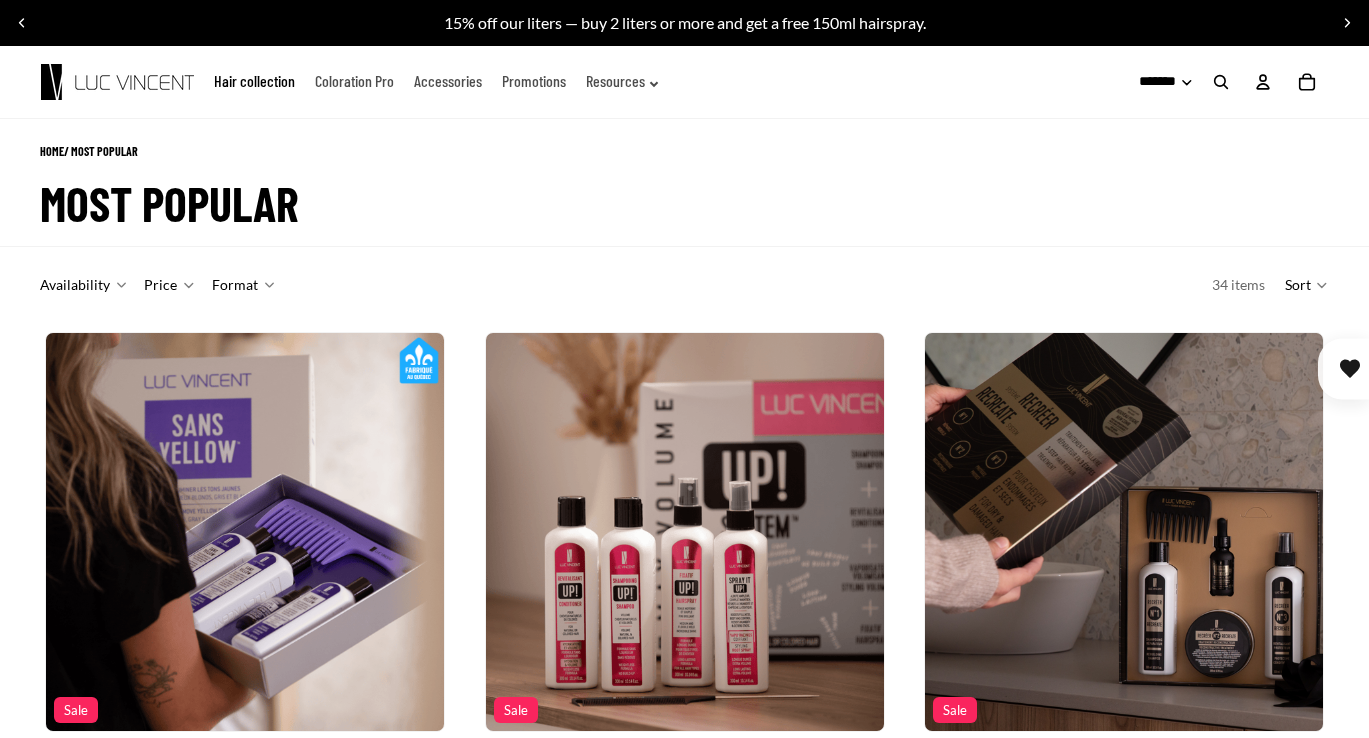 click on "Sort" at bounding box center [1298, 285] 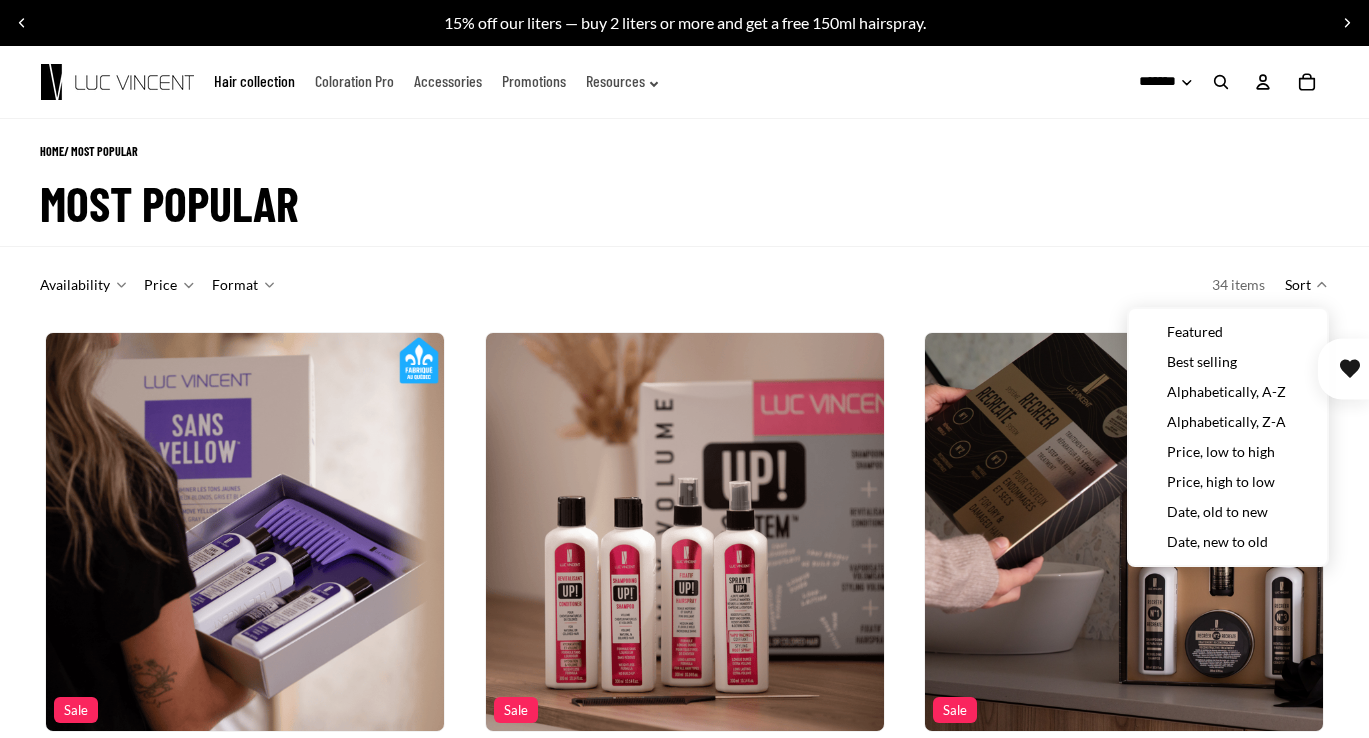 scroll, scrollTop: 0, scrollLeft: 0, axis: both 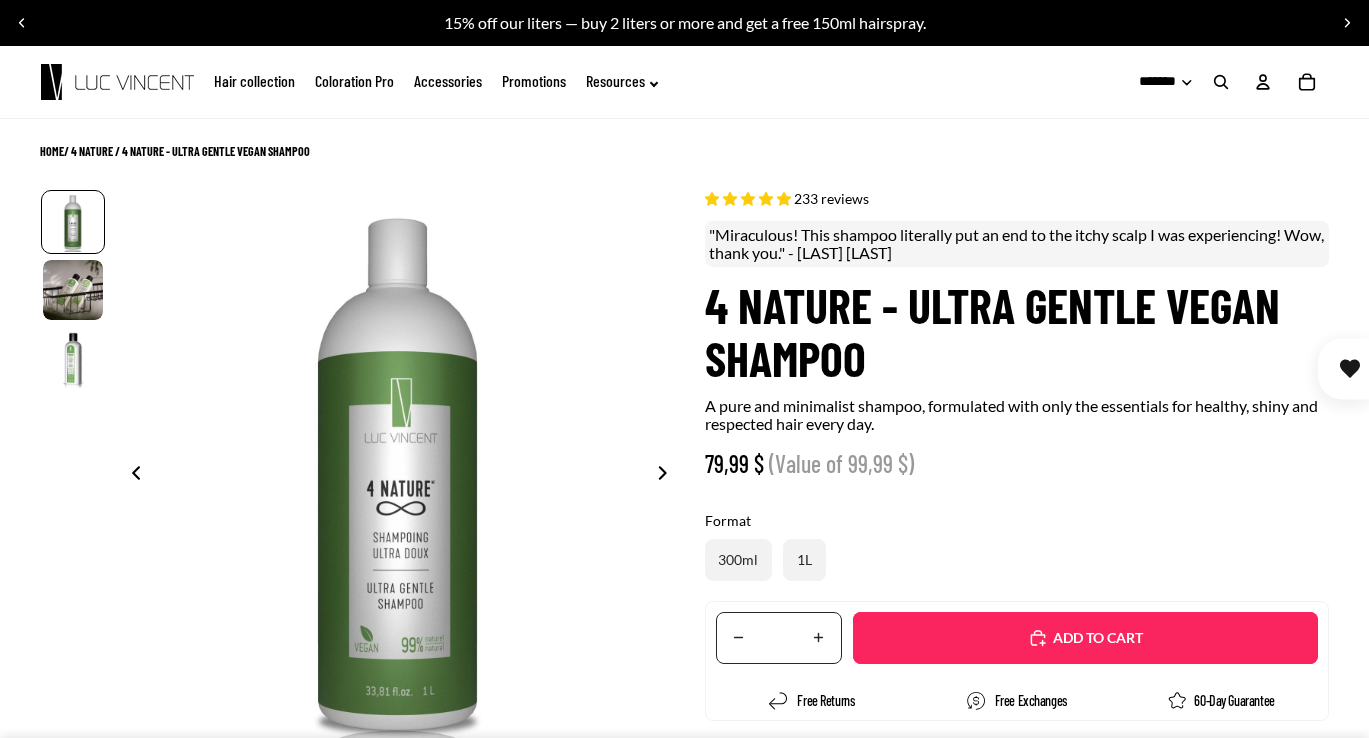 select on "**********" 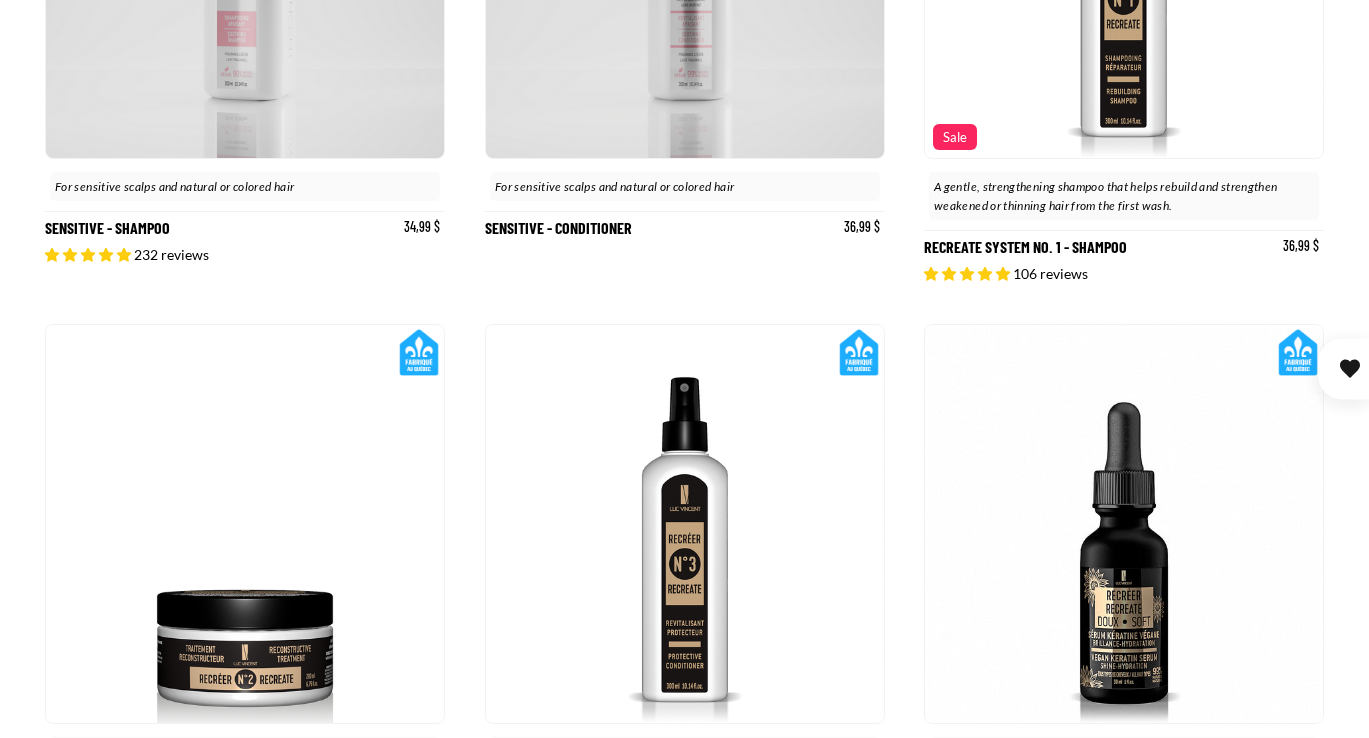 scroll, scrollTop: 12830, scrollLeft: 0, axis: vertical 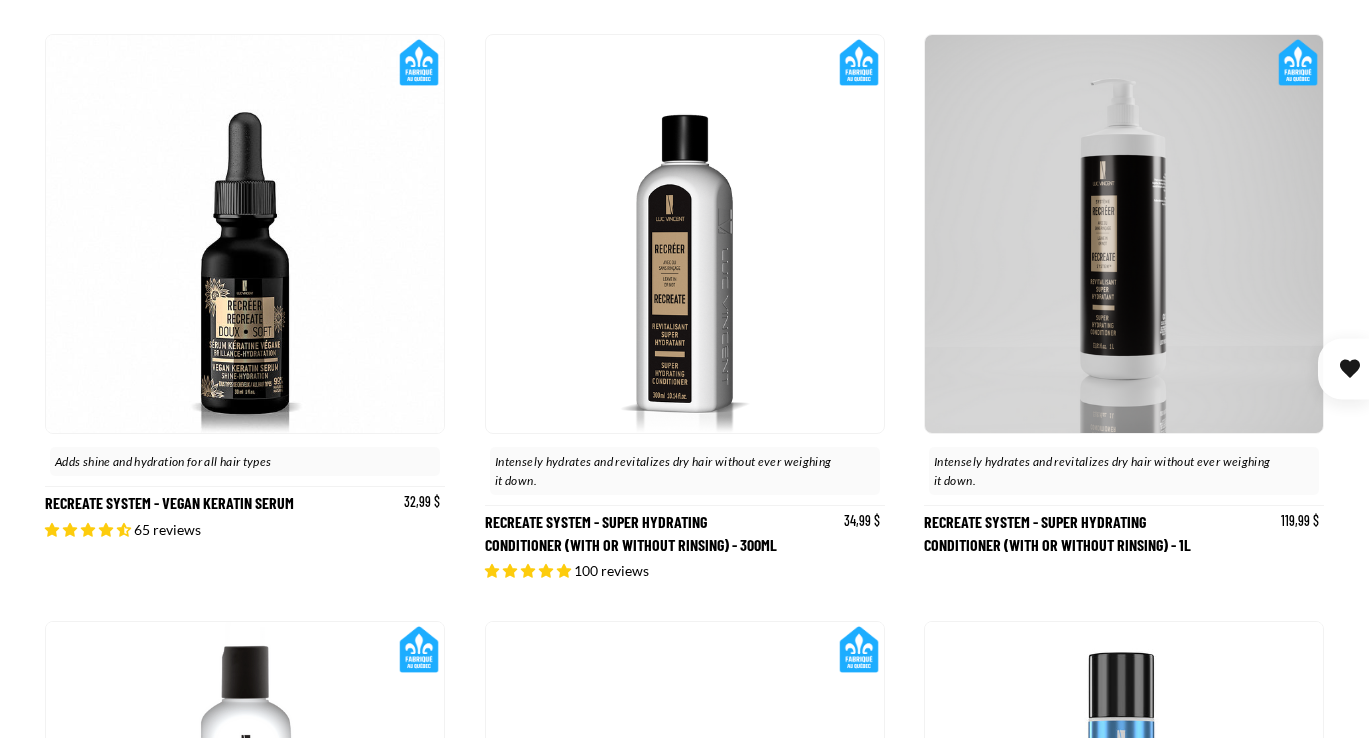 click on "Recreate System - Super Hydrating Conditioner (With or without rinsing) - 1L" at bounding box center (685, -7132) 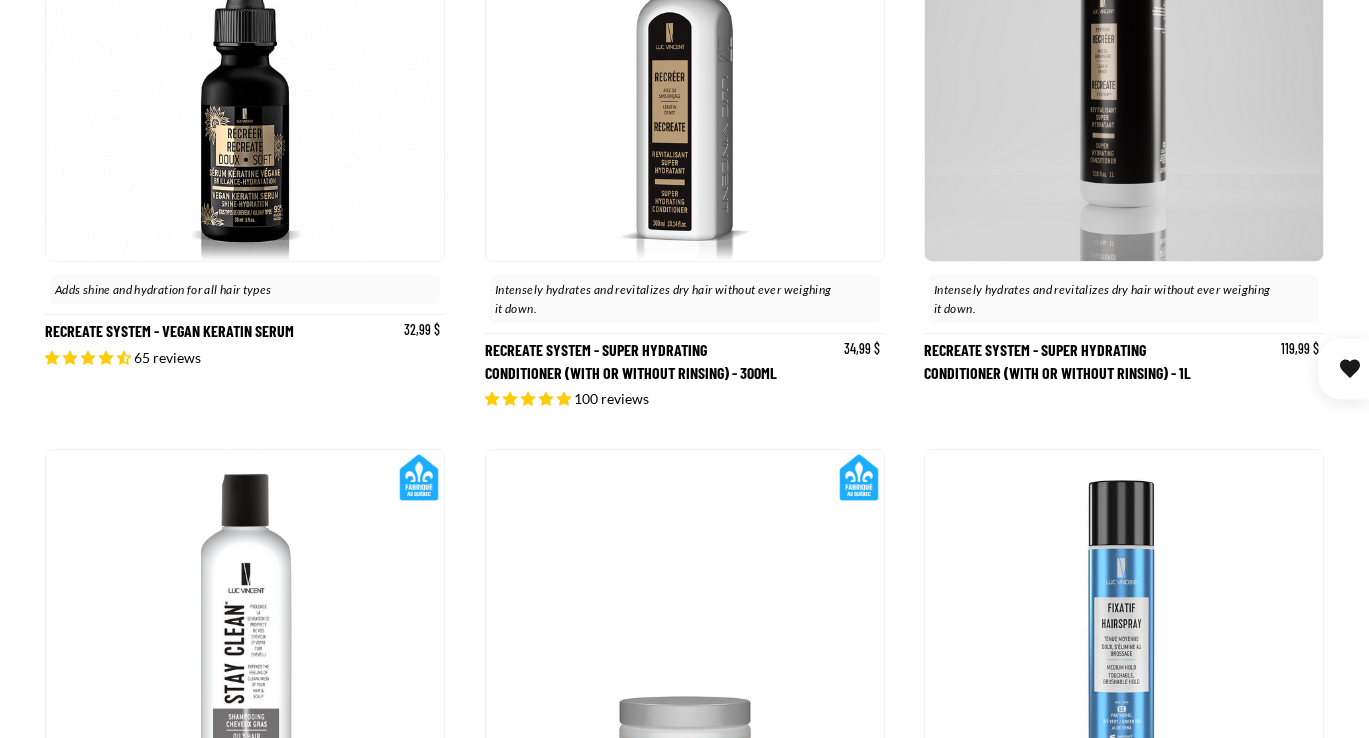 scroll, scrollTop: 0, scrollLeft: 398, axis: horizontal 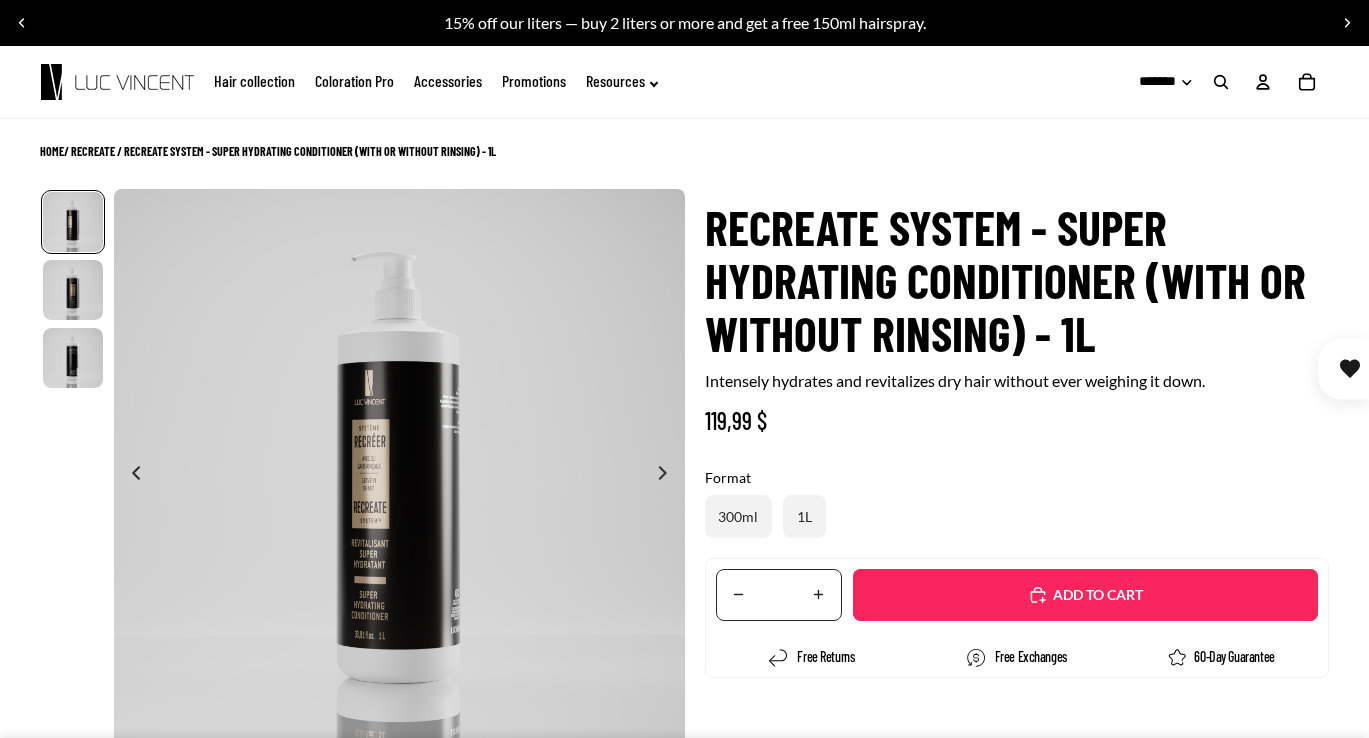 click at bounding box center (117, 81) 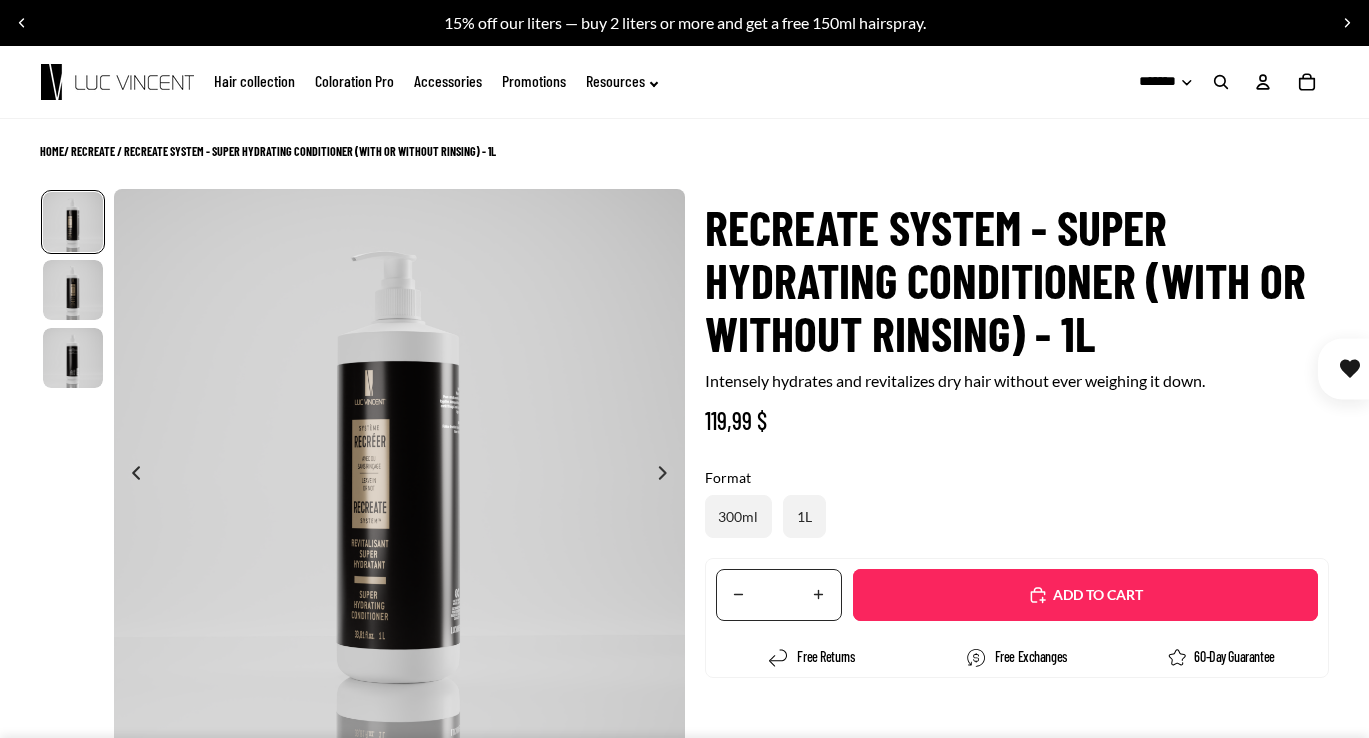 click at bounding box center [117, 82] 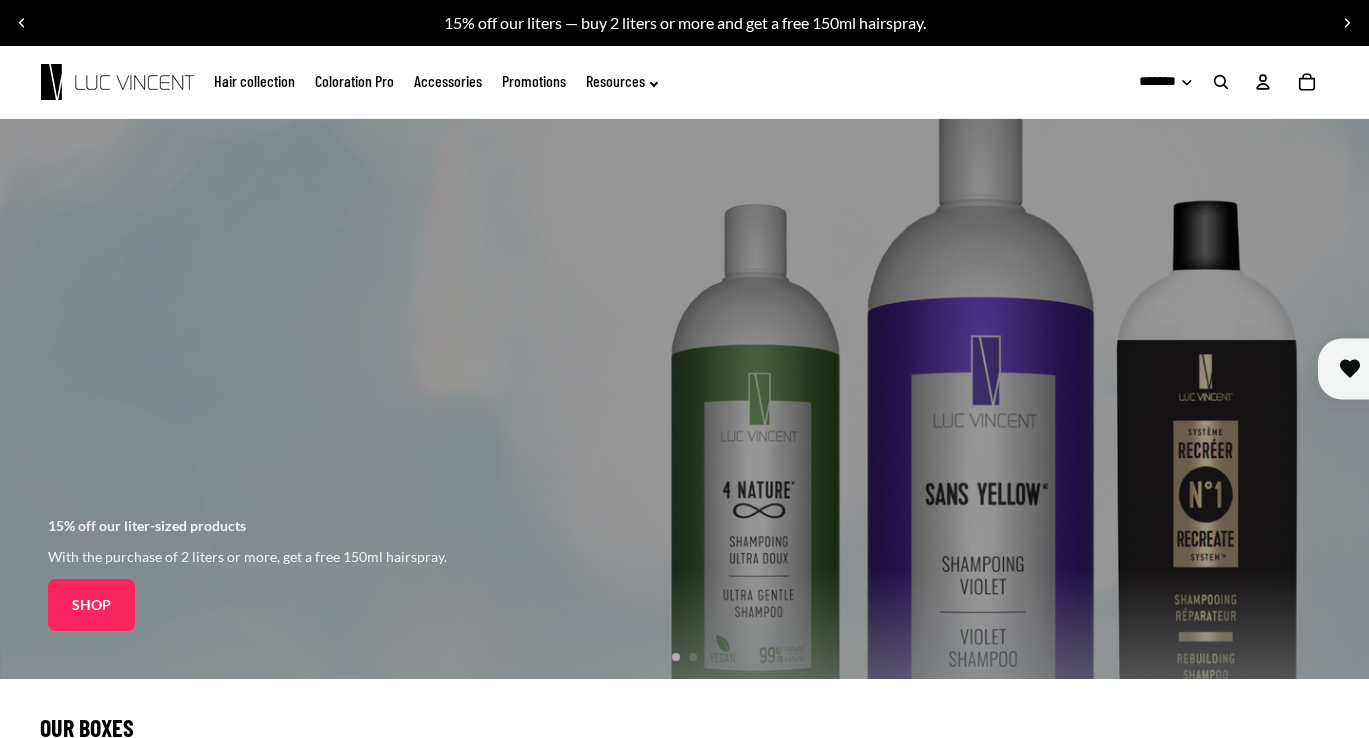 scroll, scrollTop: 0, scrollLeft: 0, axis: both 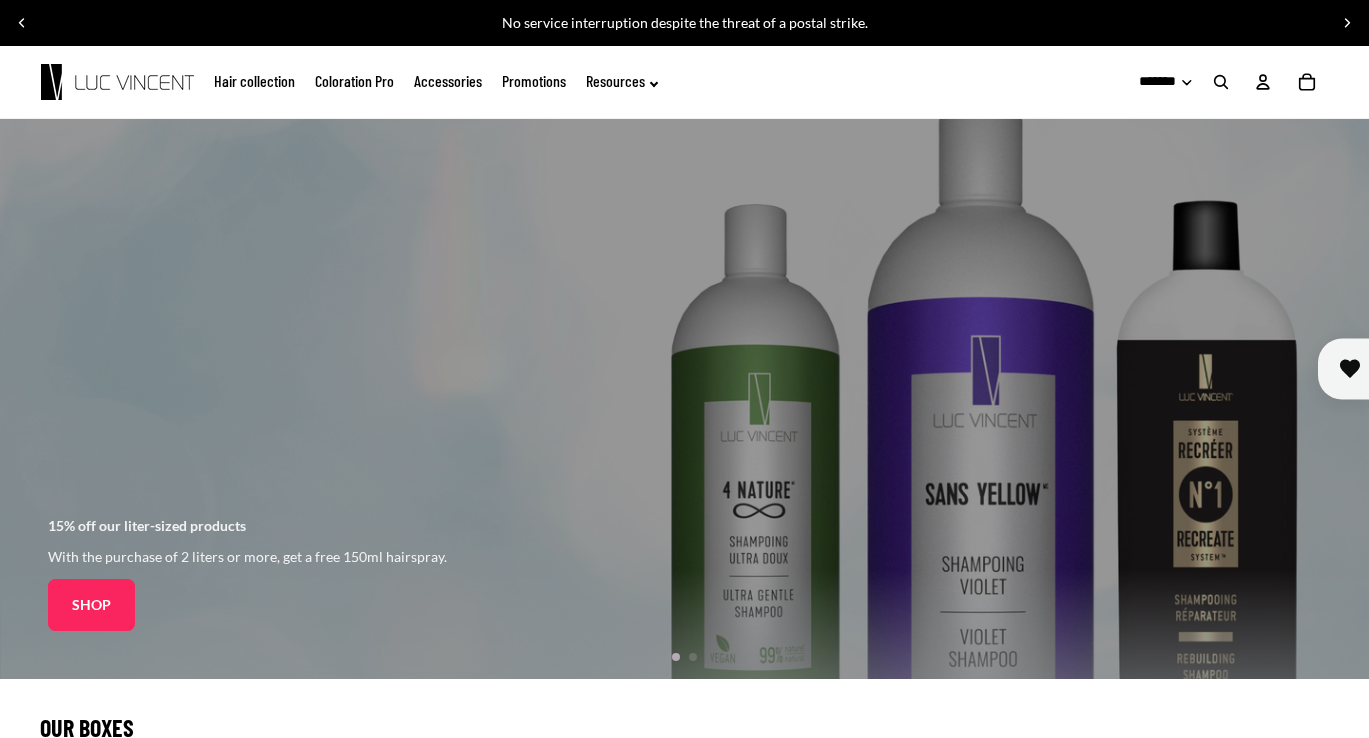 click on "Shop" 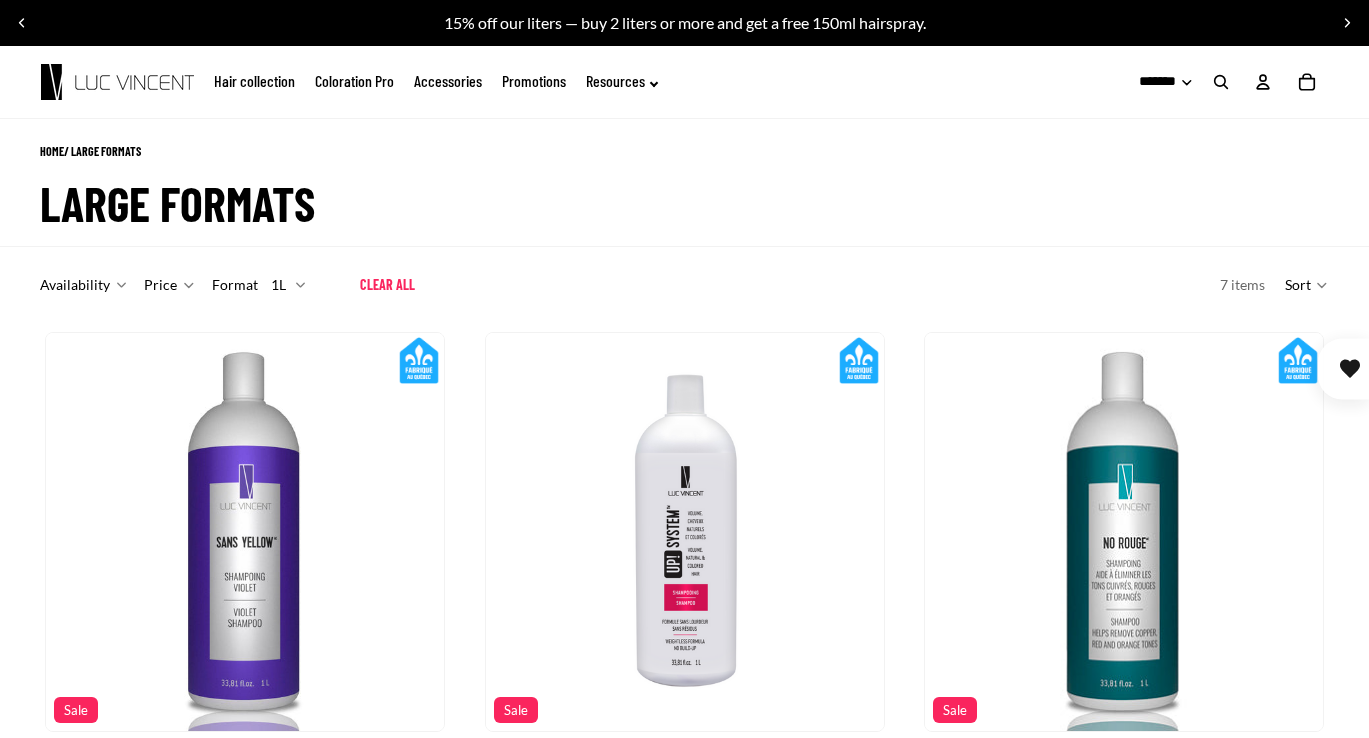 scroll, scrollTop: 0, scrollLeft: 0, axis: both 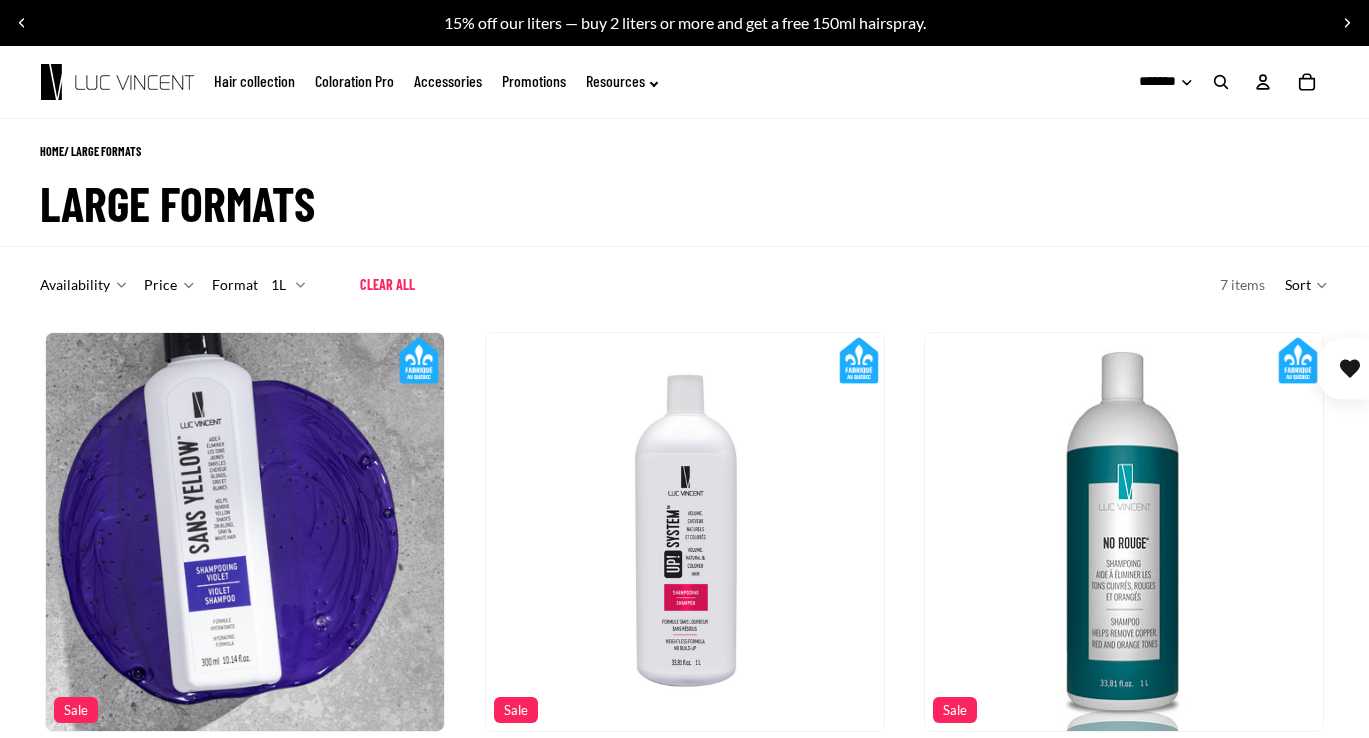 click on "******** *******" at bounding box center [1153, 82] 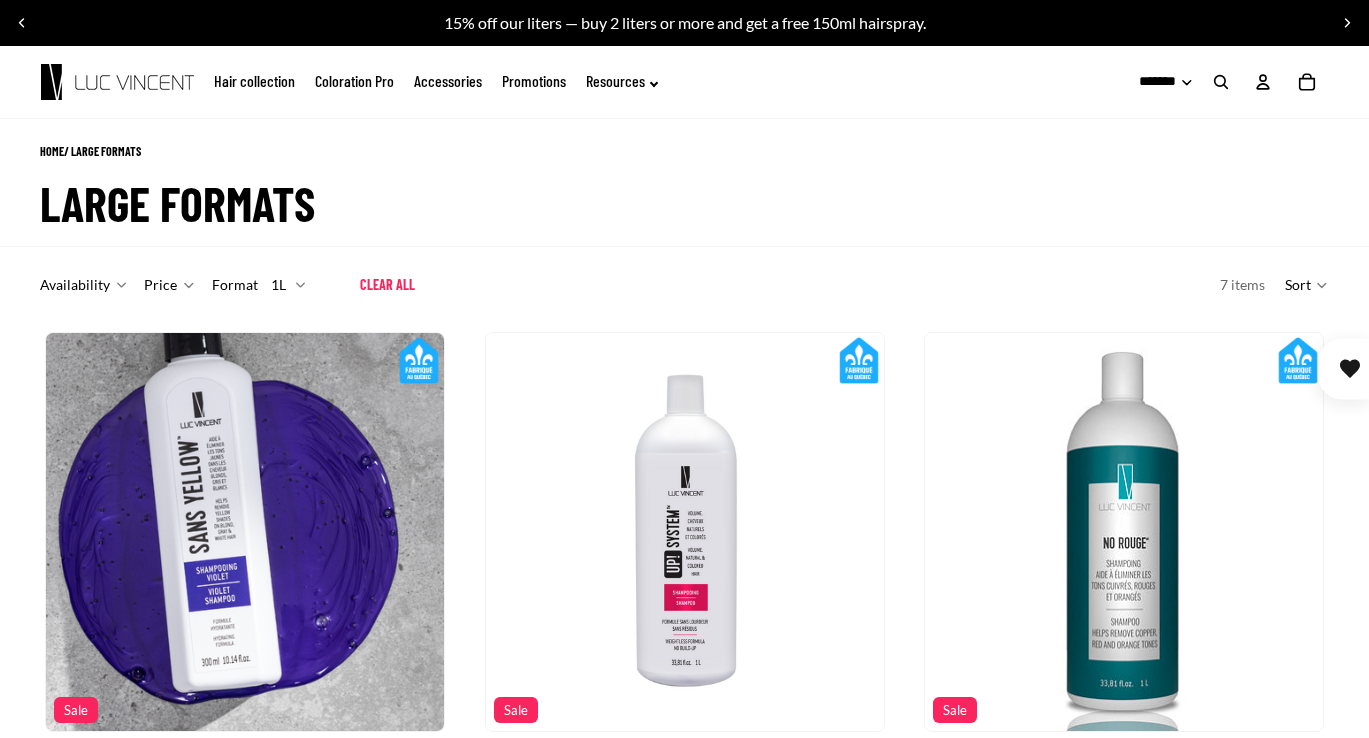 select on "**" 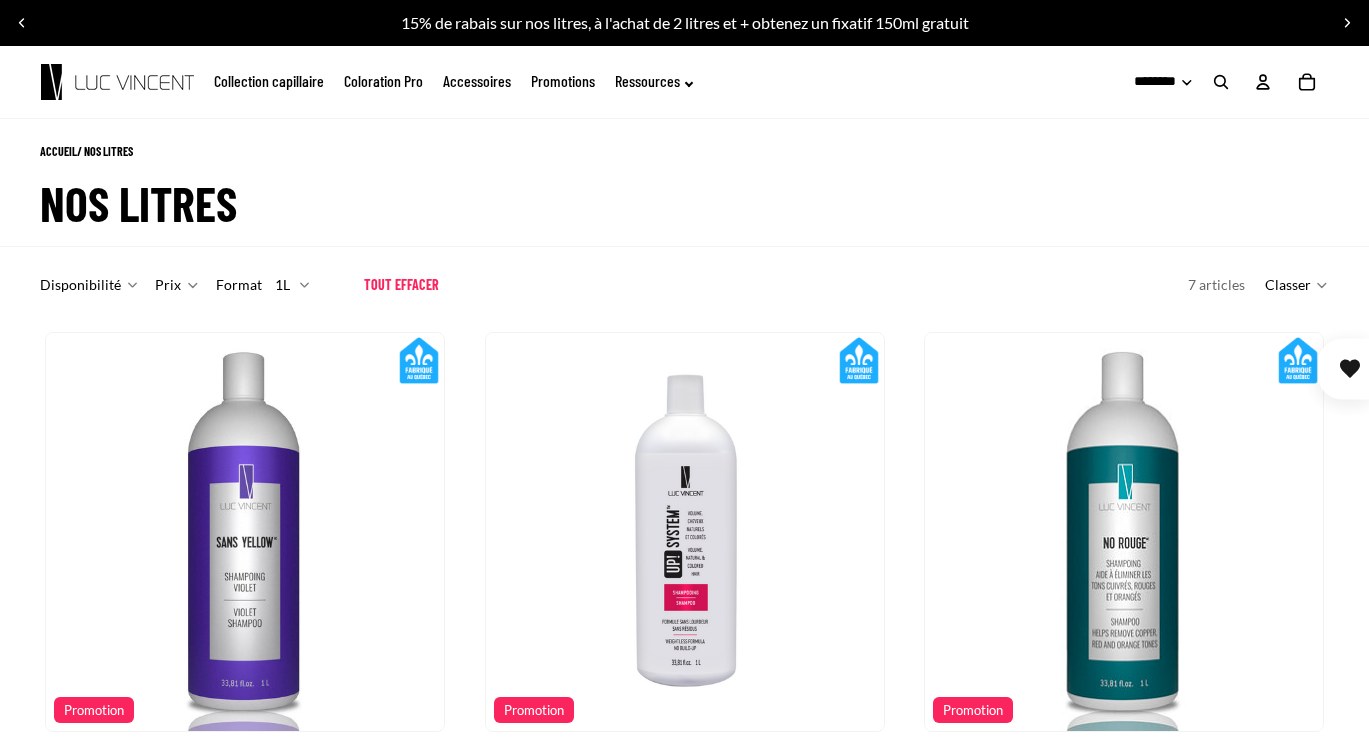 scroll, scrollTop: 0, scrollLeft: 0, axis: both 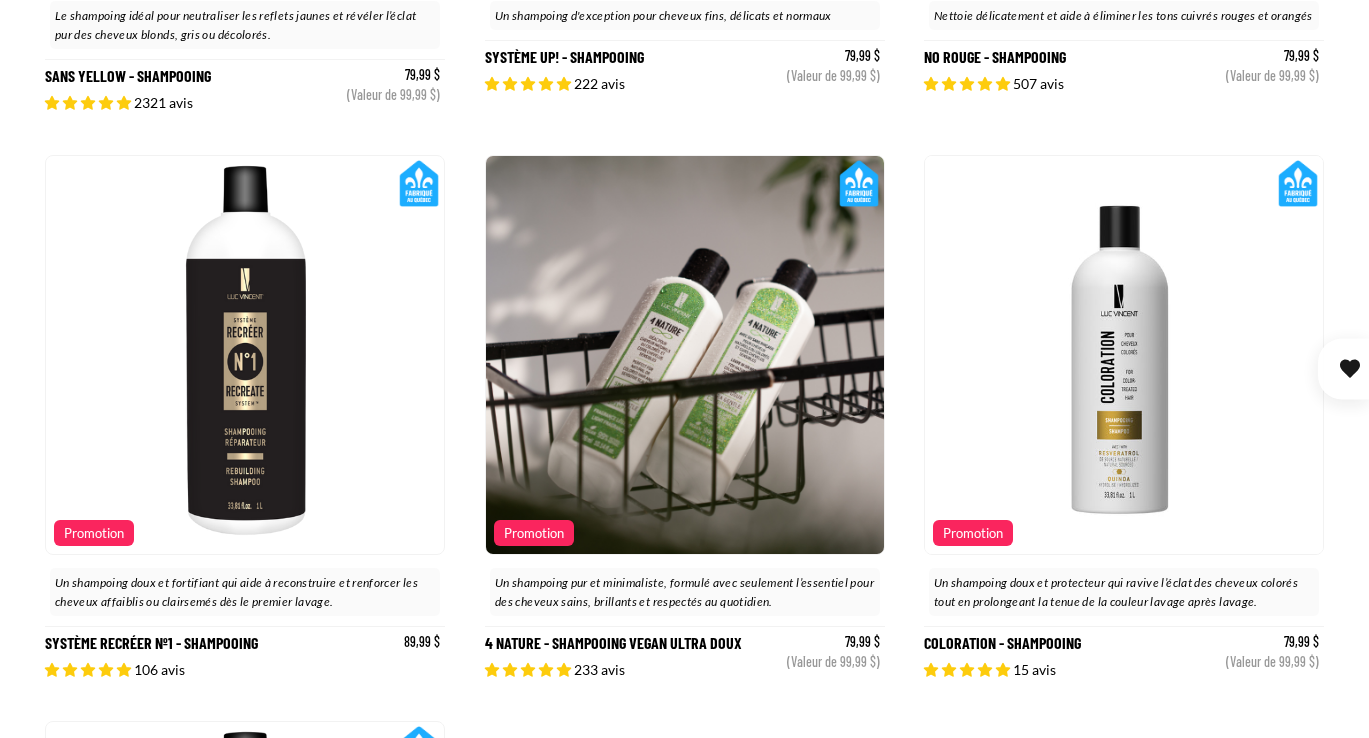 click at bounding box center (685, 355) 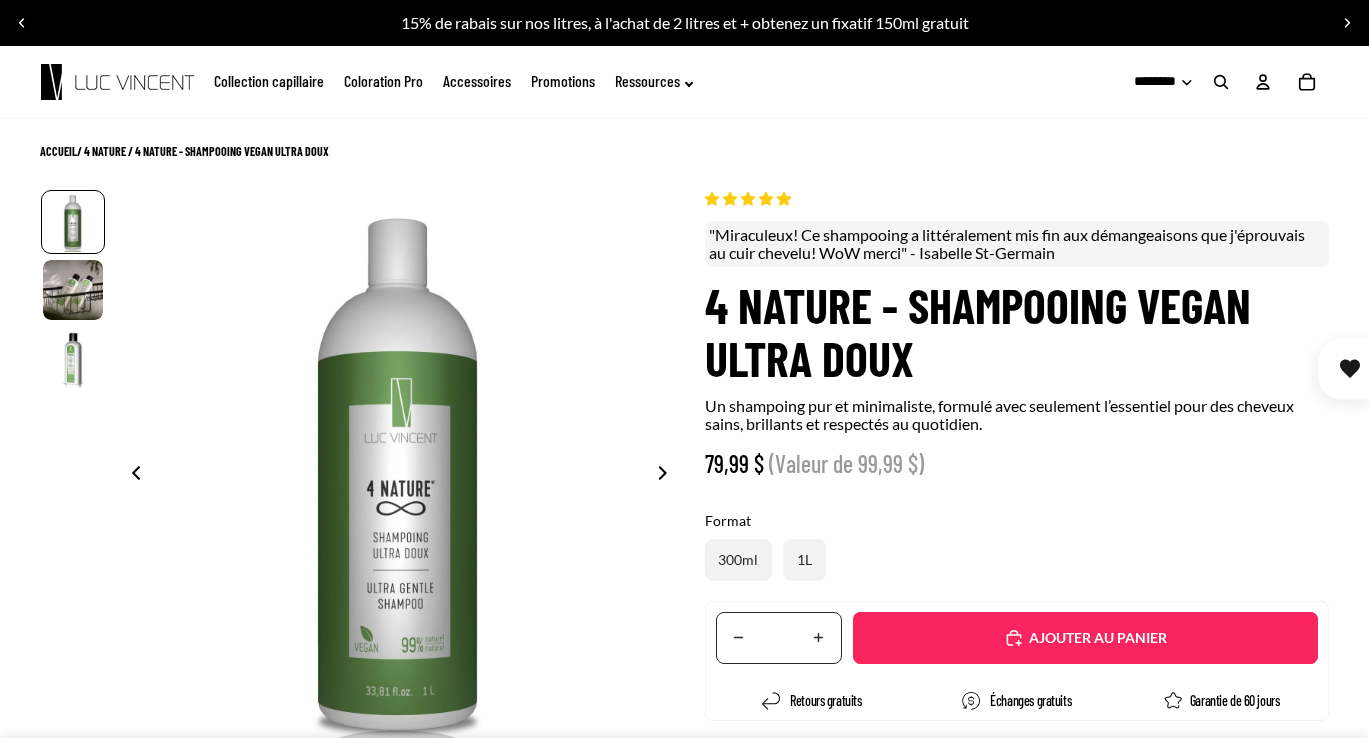 scroll, scrollTop: 0, scrollLeft: 0, axis: both 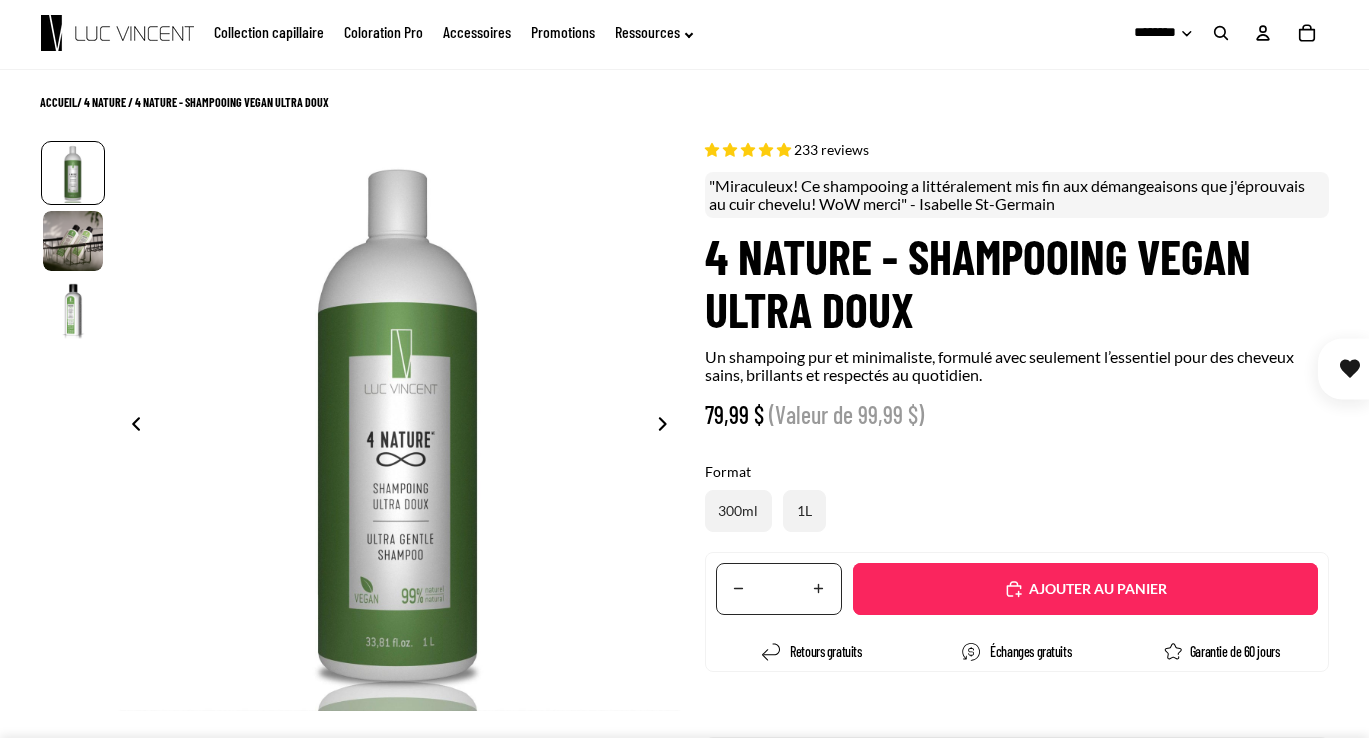 select on "**********" 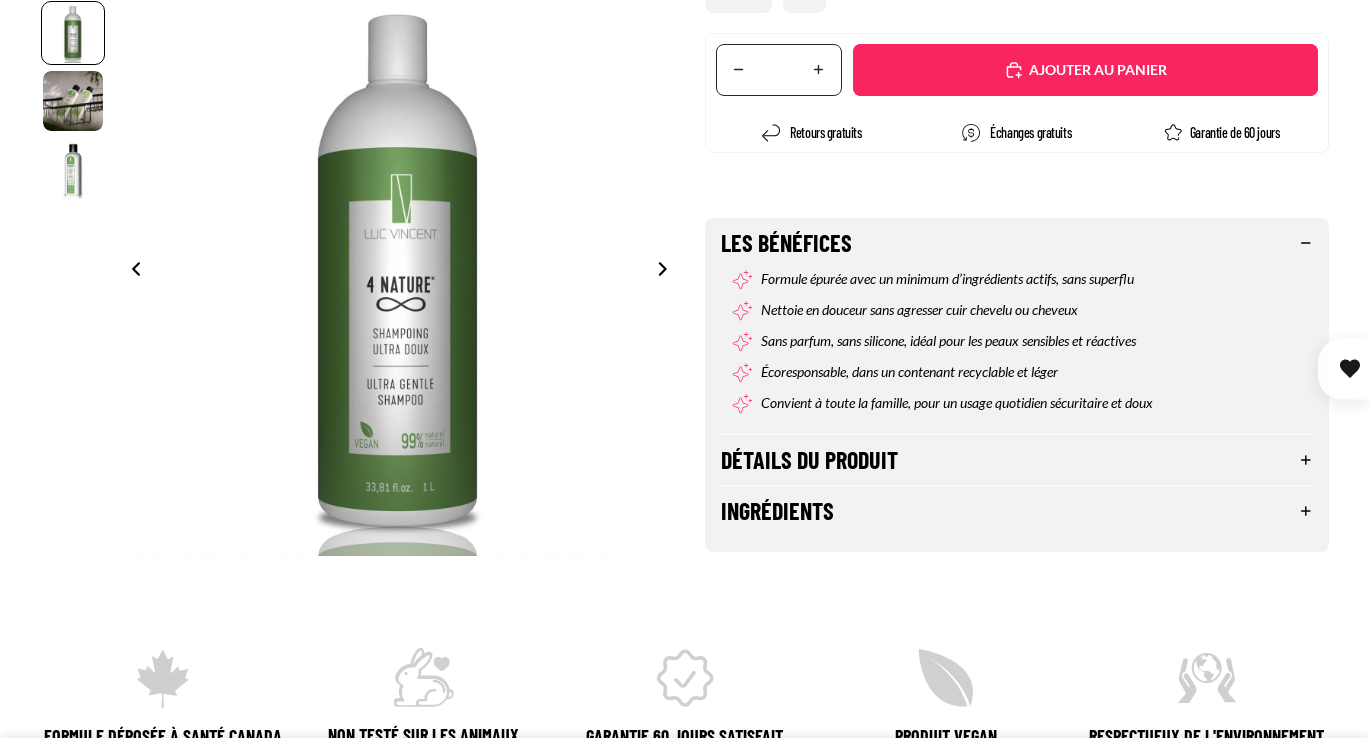 scroll, scrollTop: 700, scrollLeft: 0, axis: vertical 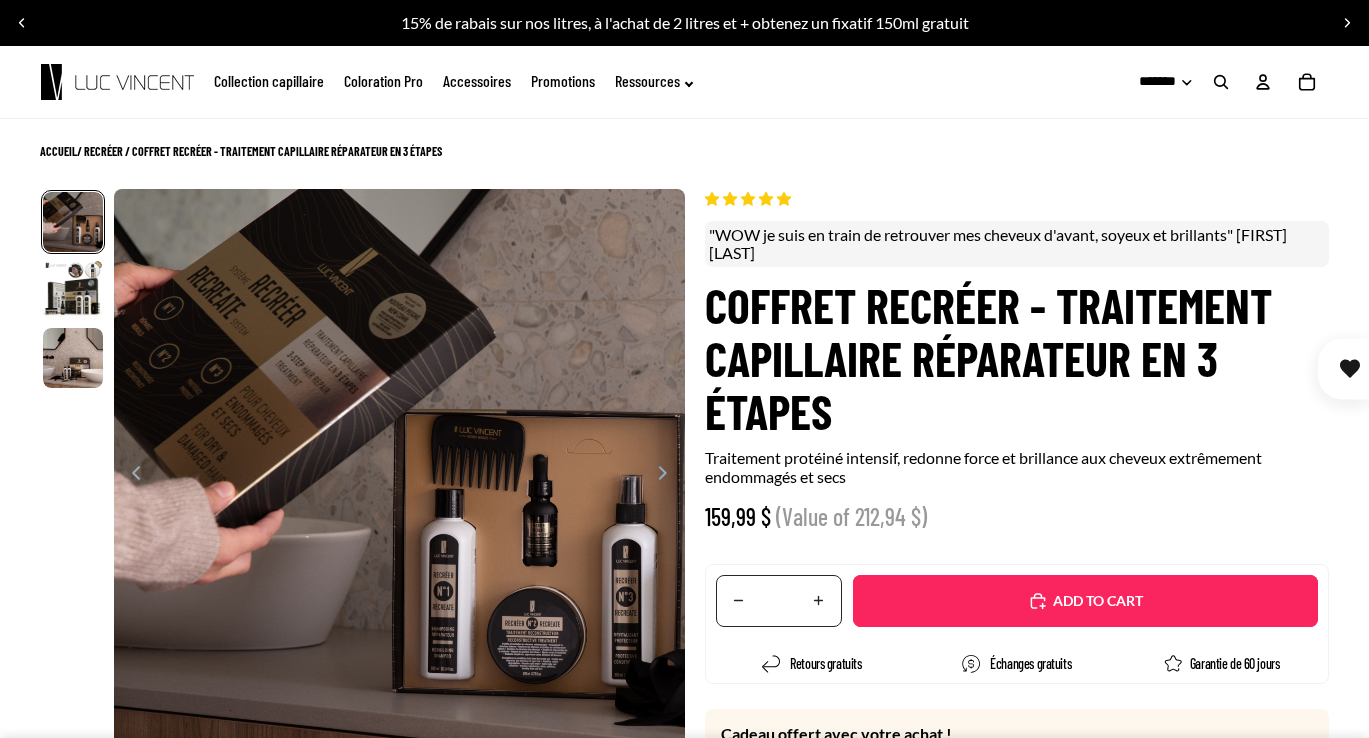 select on "**********" 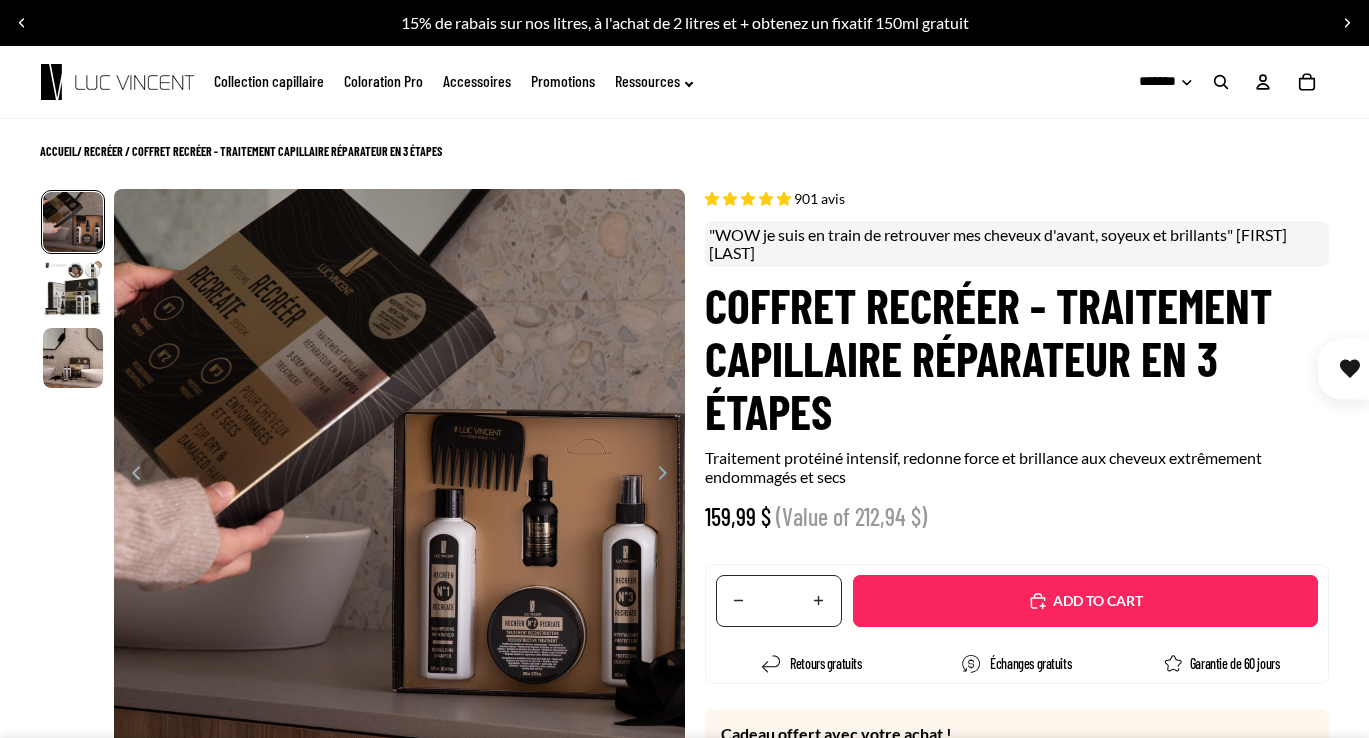 click on "ACCUEIL  / Recréer / Coffret Recréer - Traitement Capillaire Réparateur en 3 étapes" at bounding box center [684, 142] 